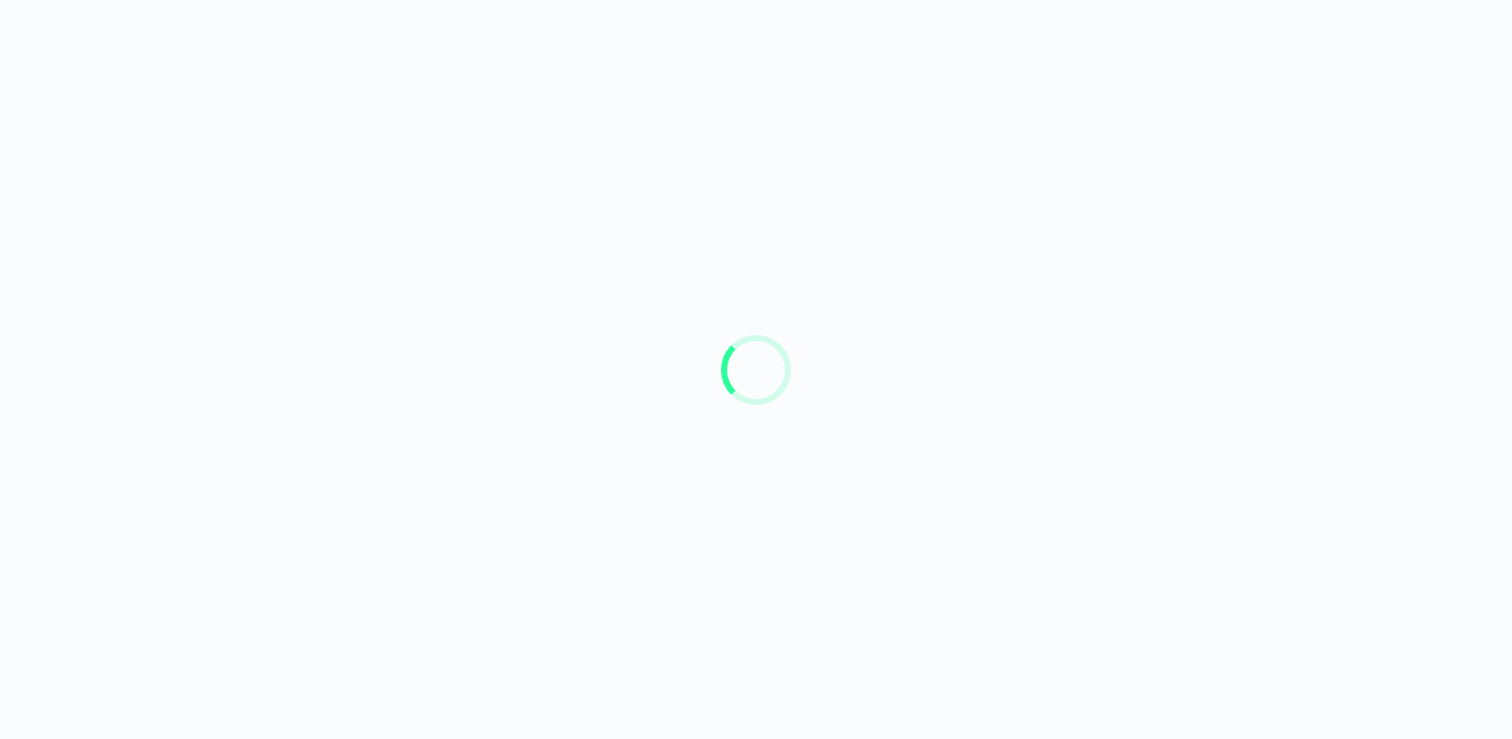 scroll, scrollTop: 0, scrollLeft: 0, axis: both 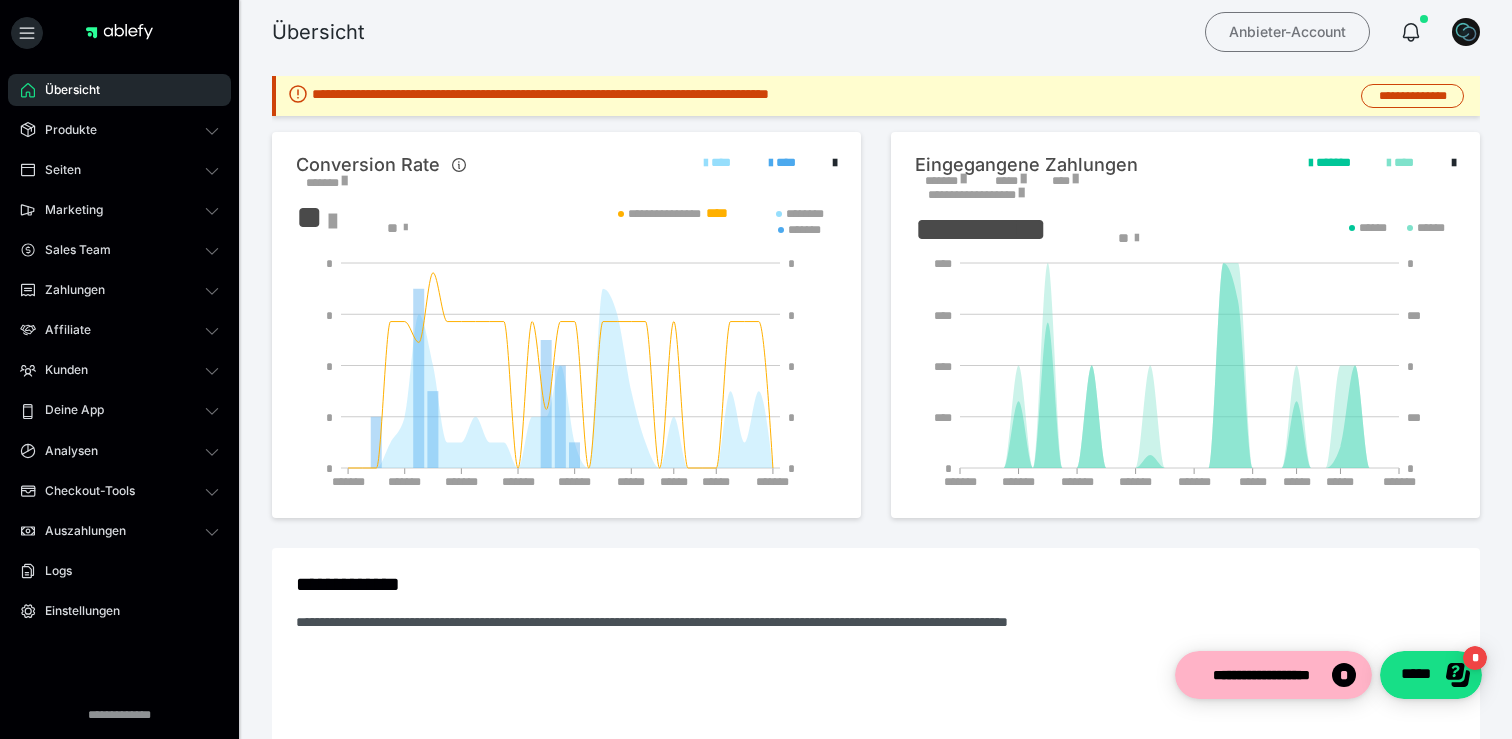 click on "Anbieter-Account" at bounding box center (1287, 32) 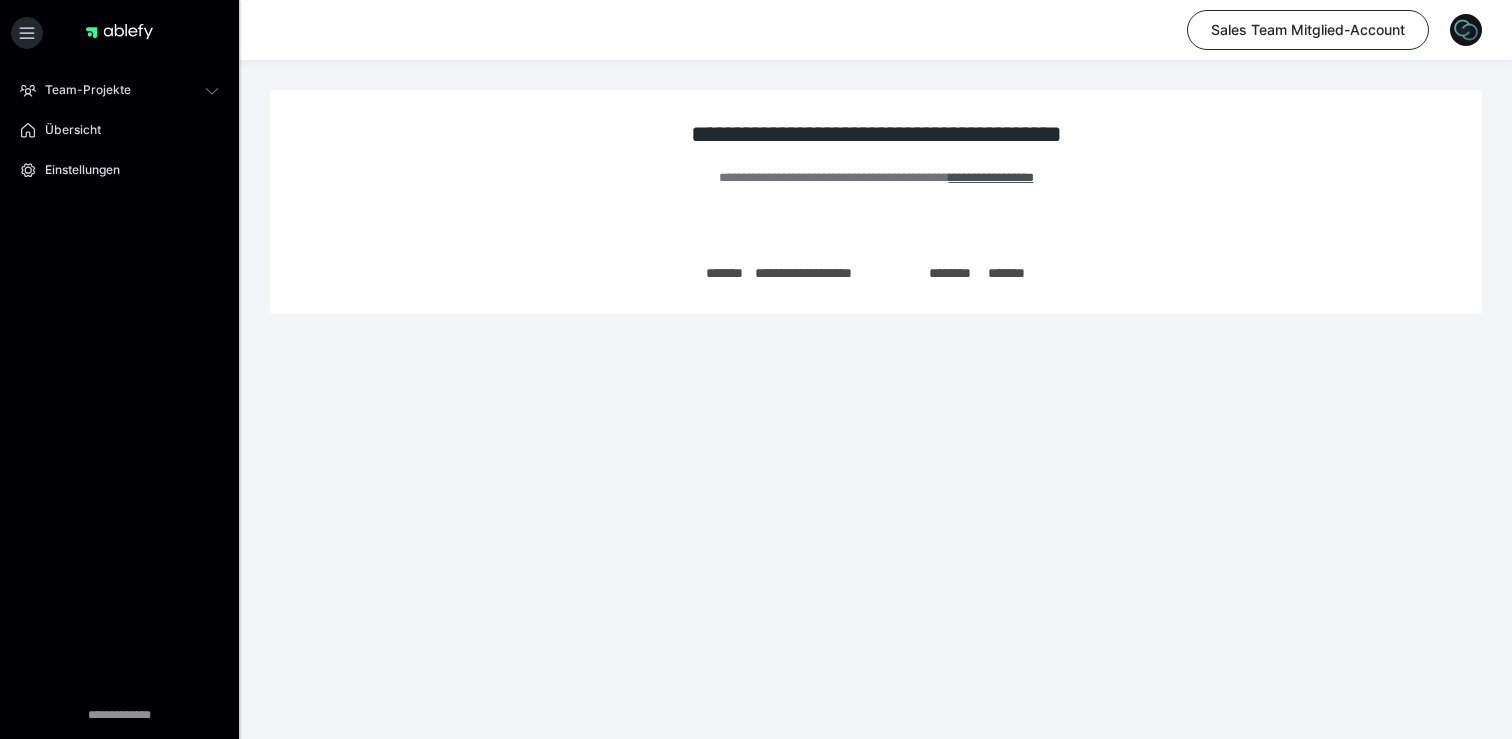scroll, scrollTop: 0, scrollLeft: 0, axis: both 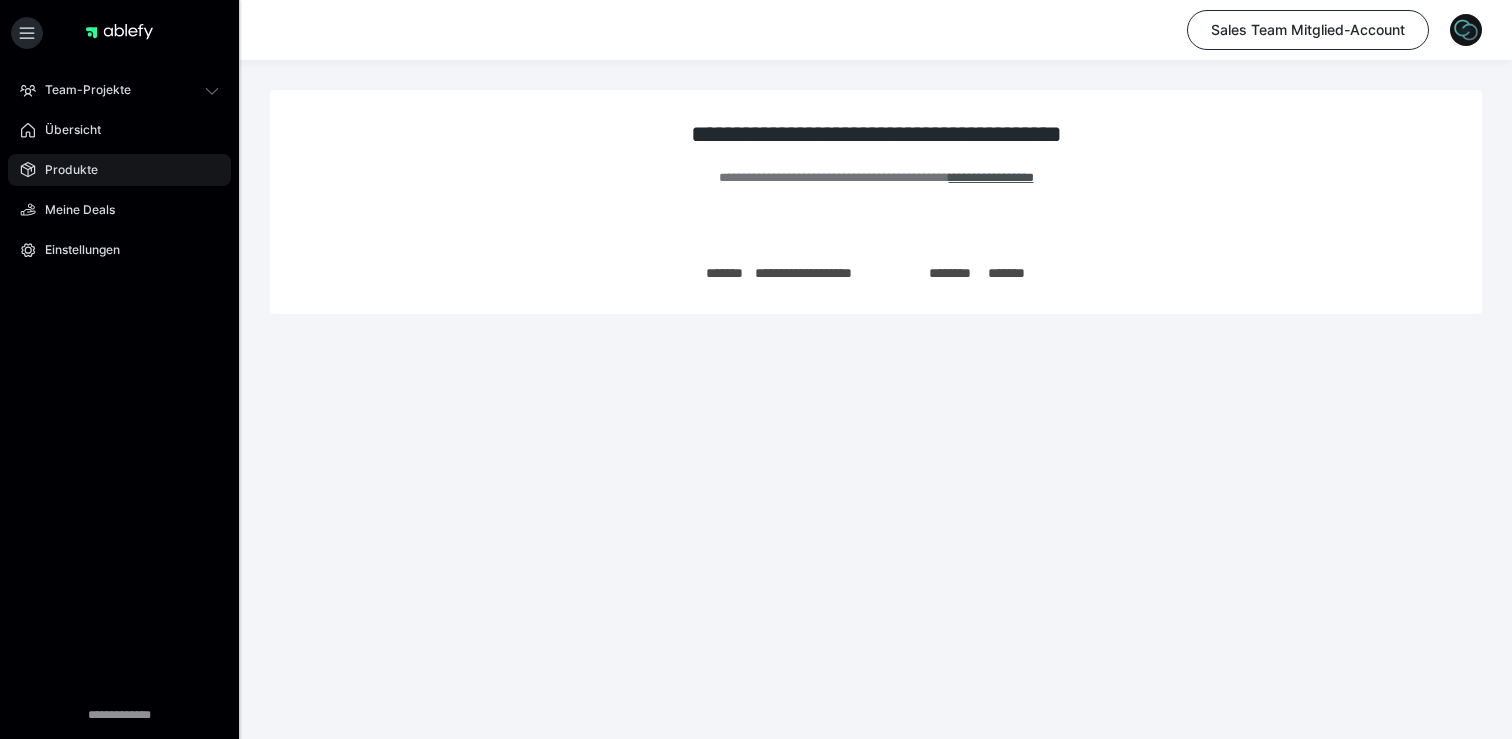 click on "Produkte" at bounding box center [119, 170] 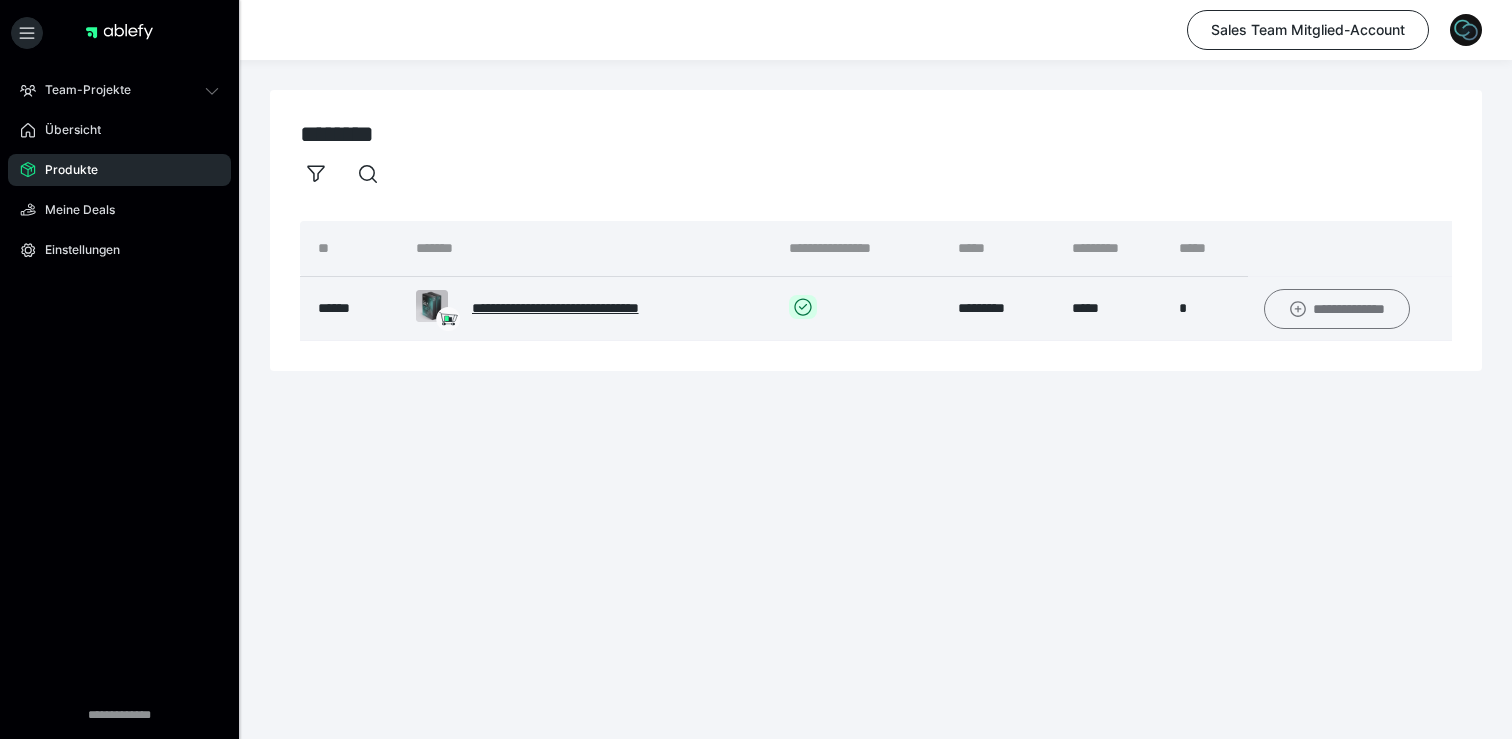 click on "**********" at bounding box center (1337, 309) 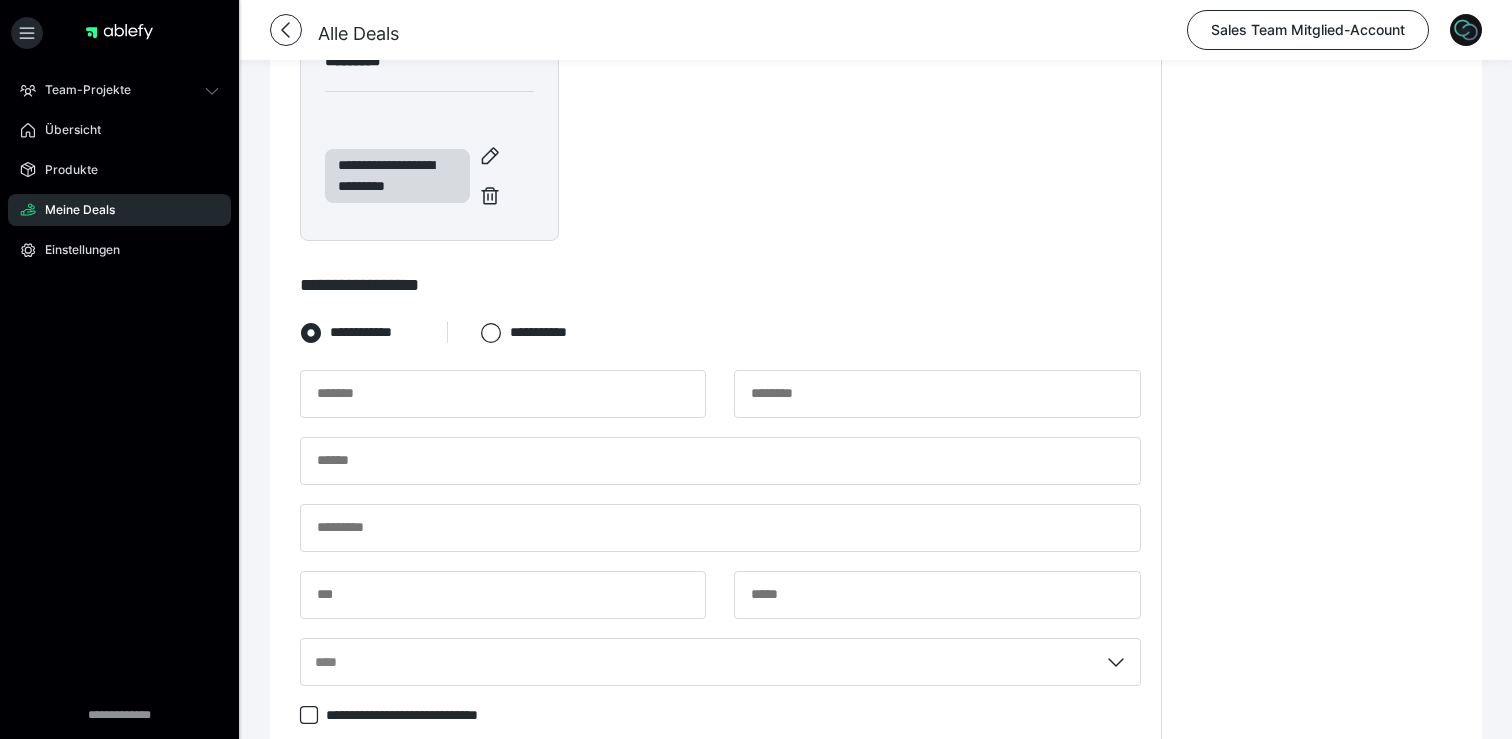 scroll, scrollTop: 542, scrollLeft: 0, axis: vertical 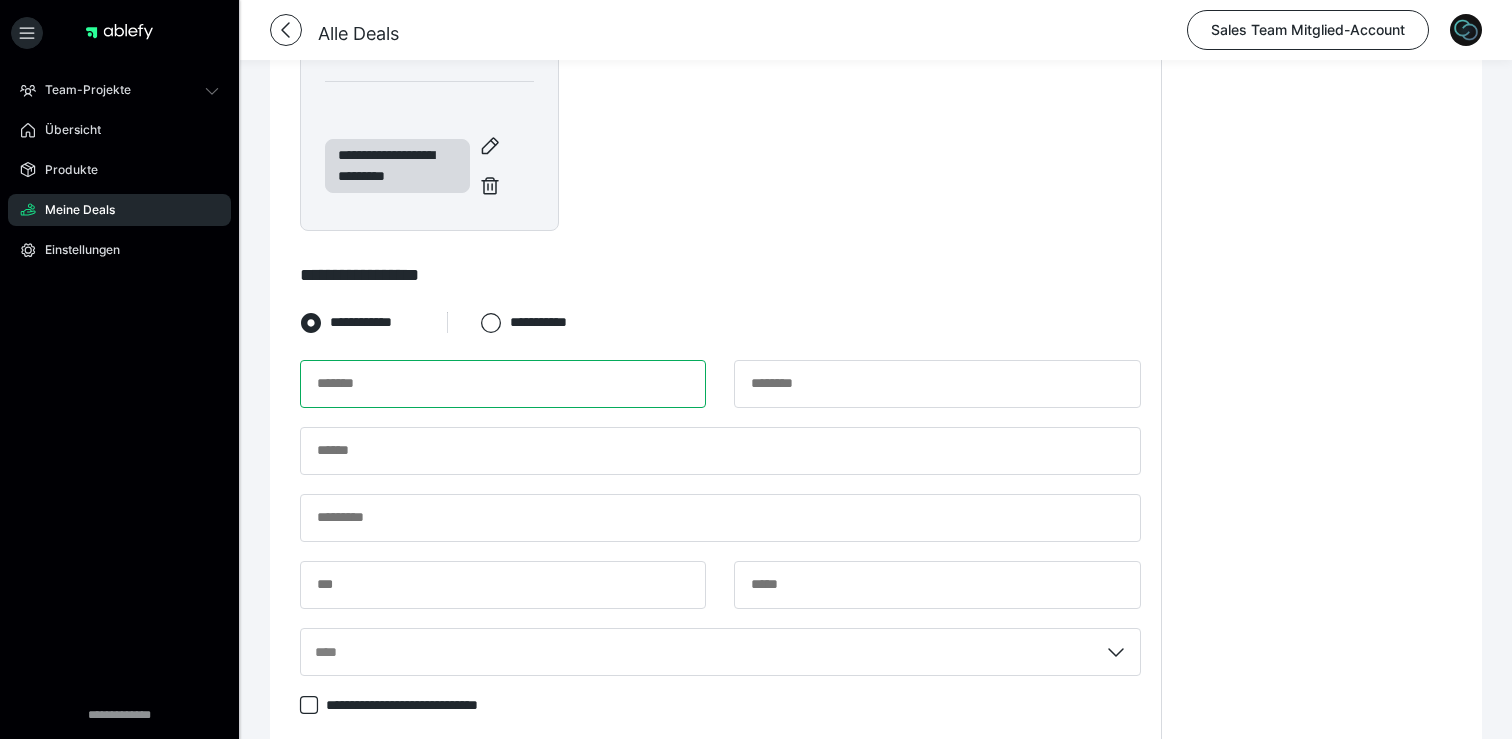 click at bounding box center (503, 384) 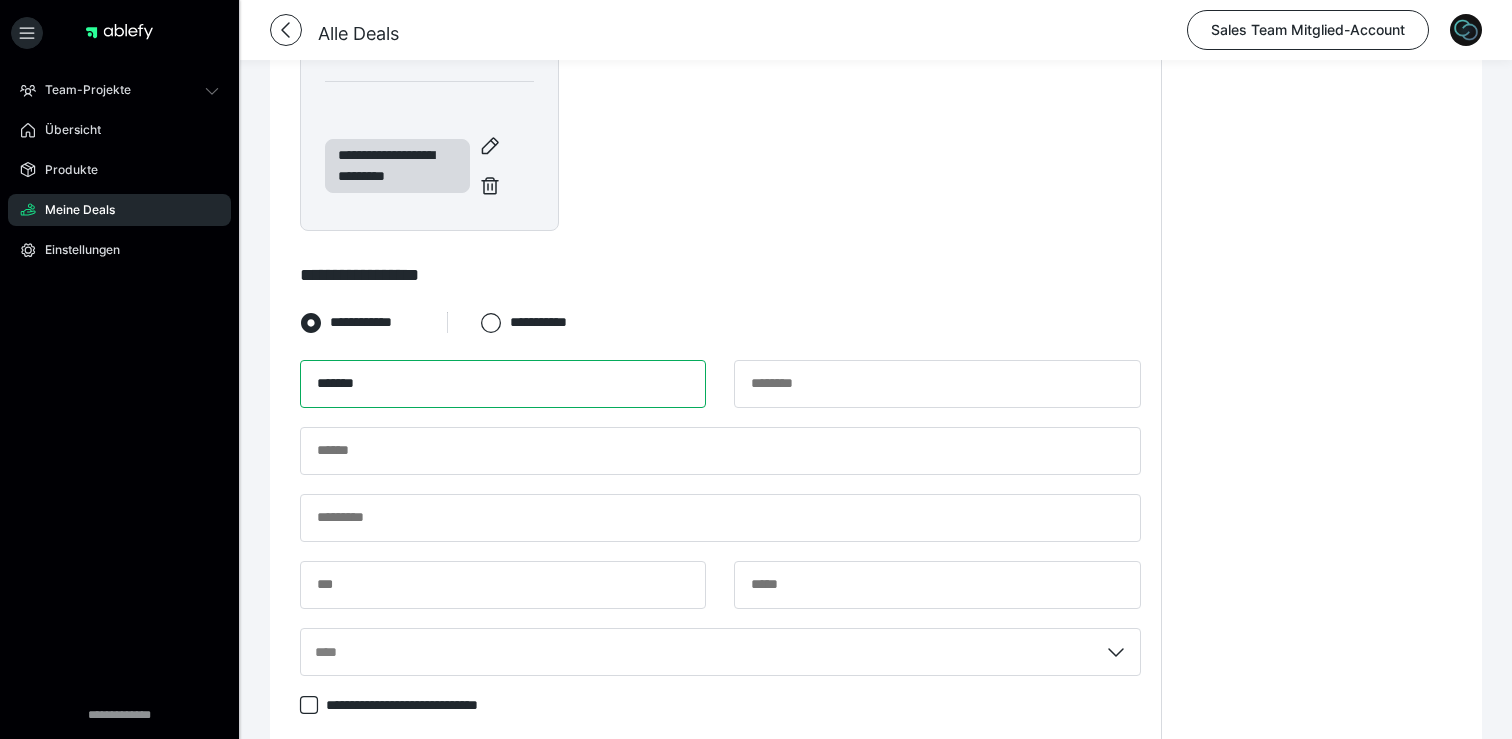 type on "*******" 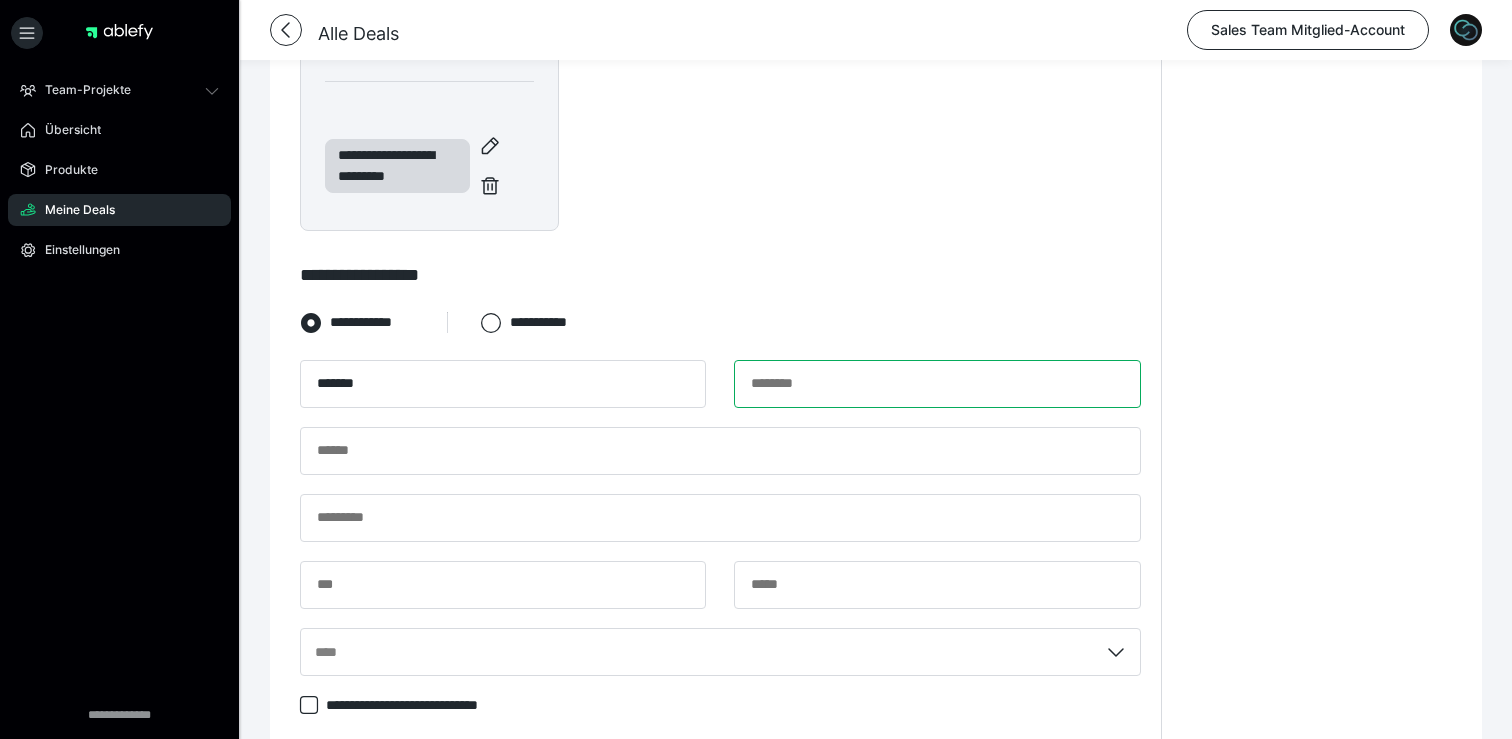 click at bounding box center (937, 384) 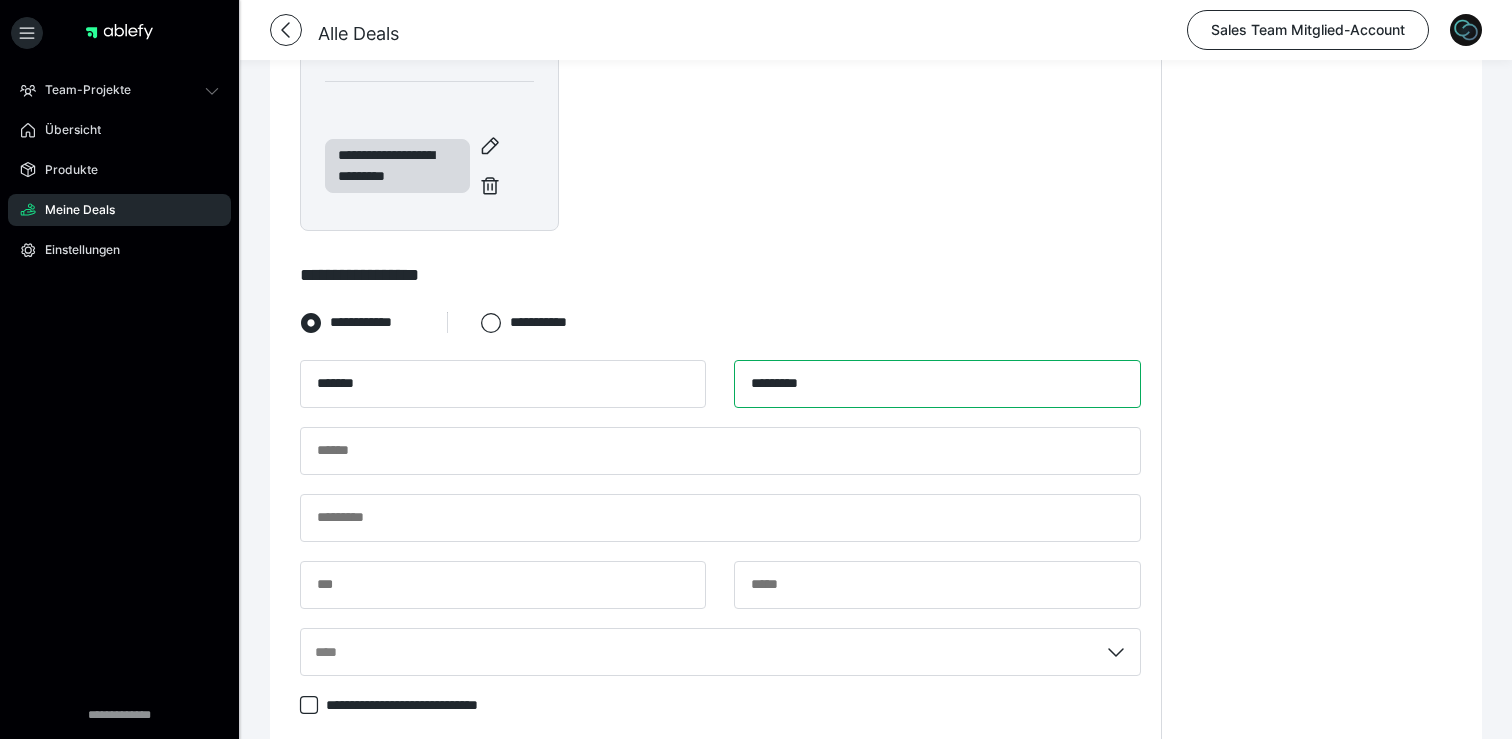 type on "*********" 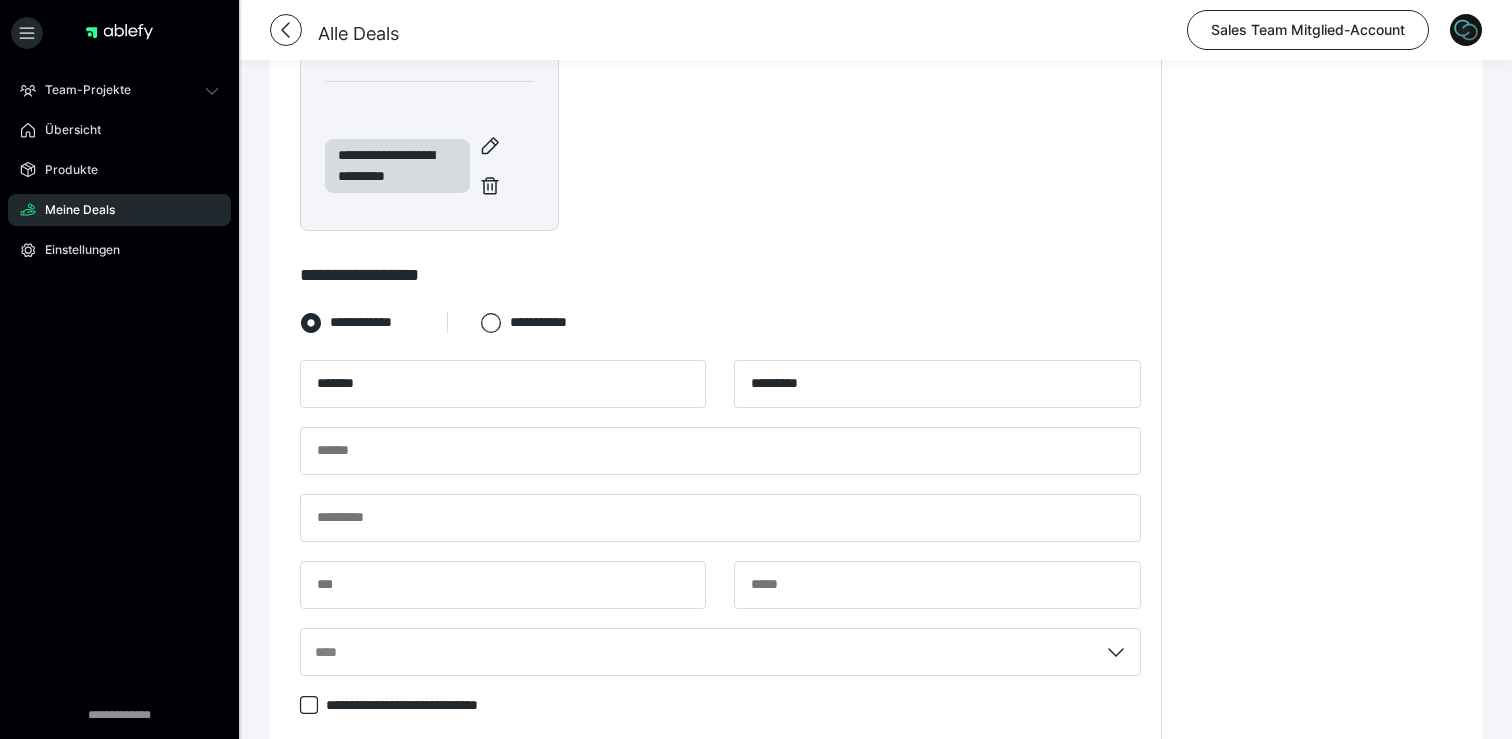 click on "**********" at bounding box center [720, 493] 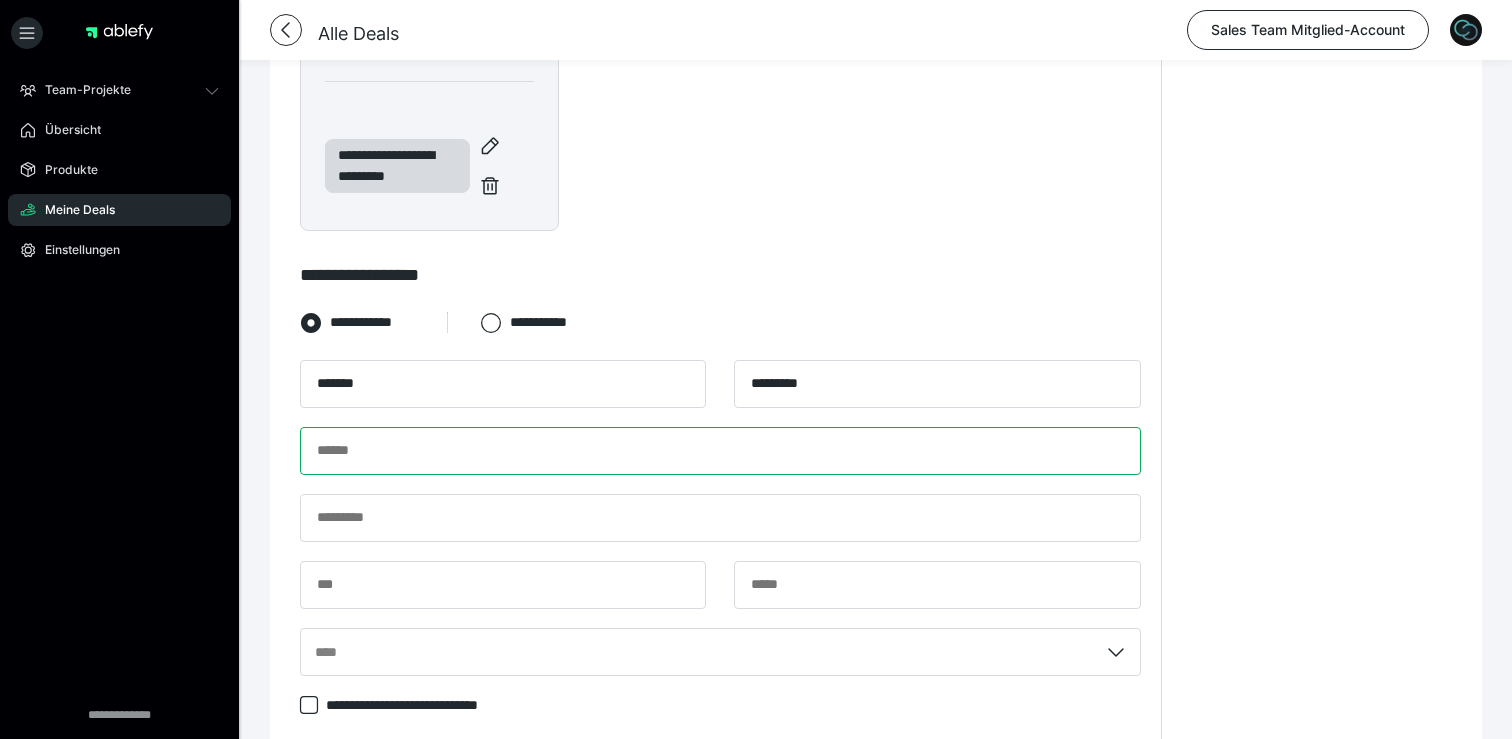 click at bounding box center (720, 451) 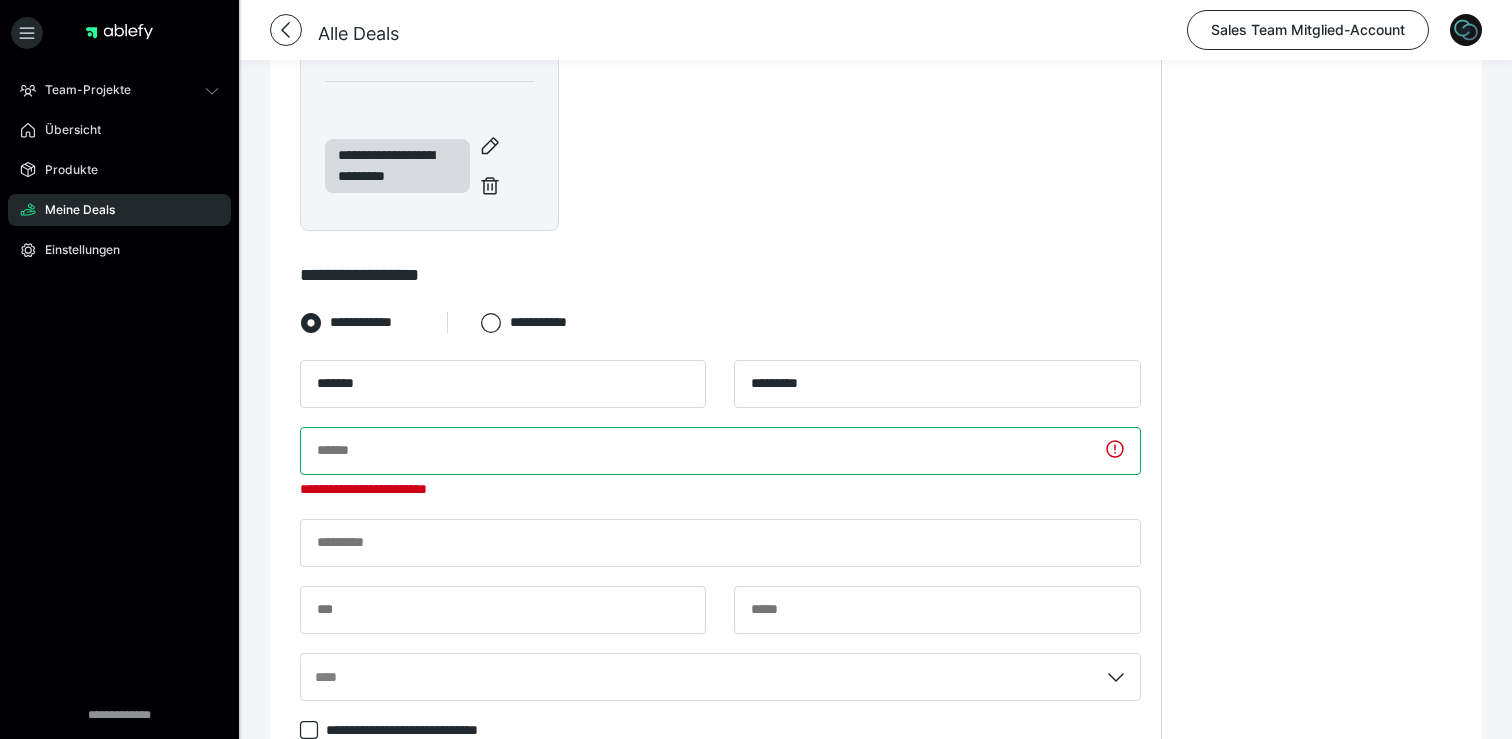 paste on "**********" 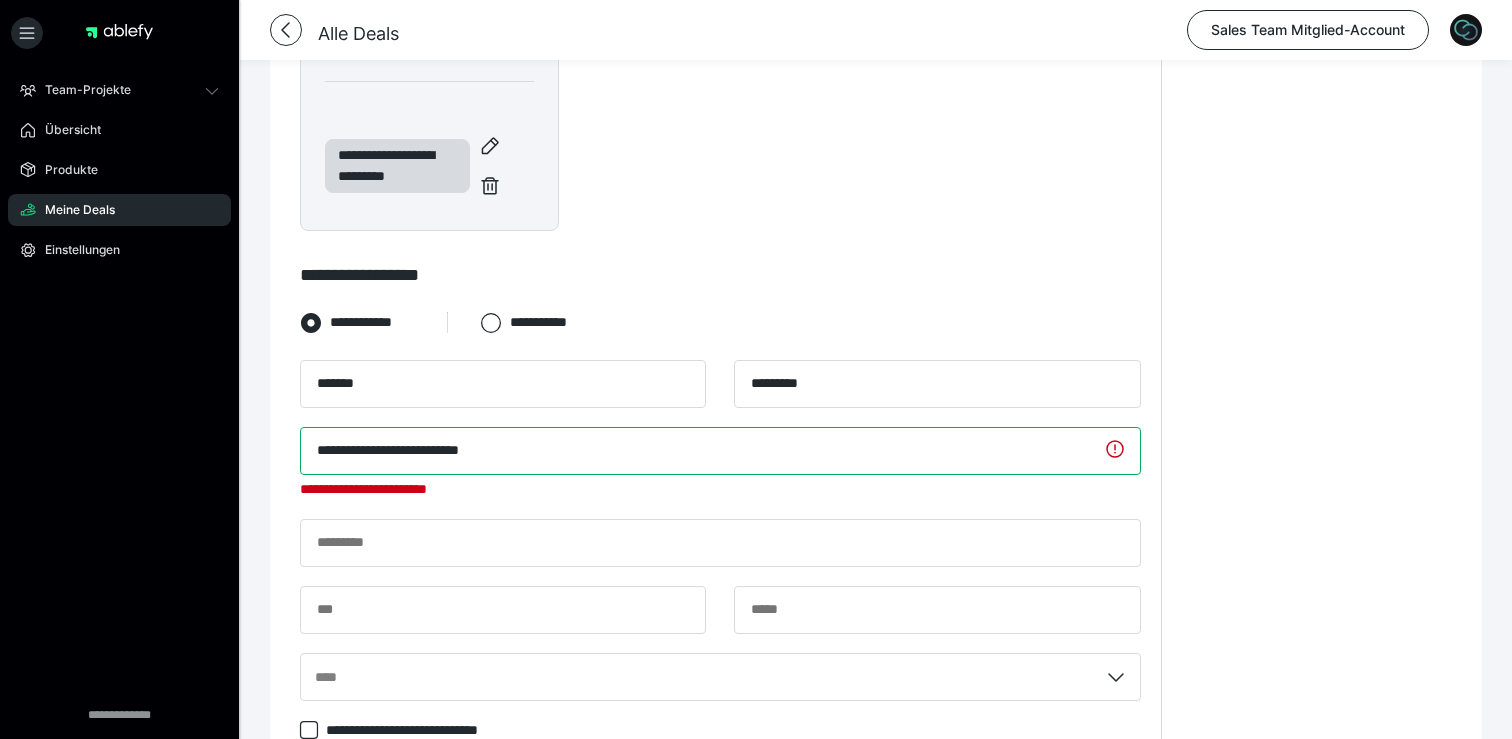 type on "**********" 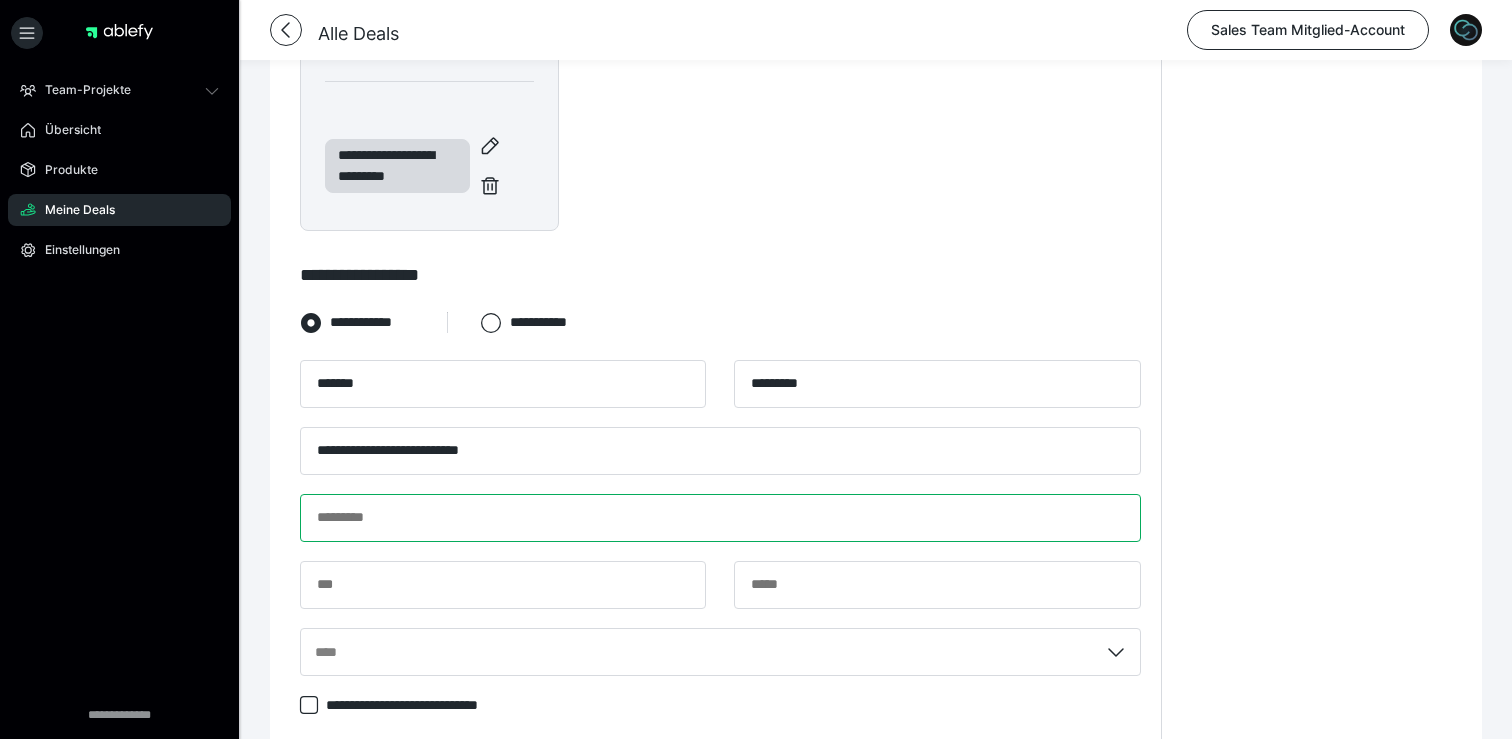 click at bounding box center (720, 518) 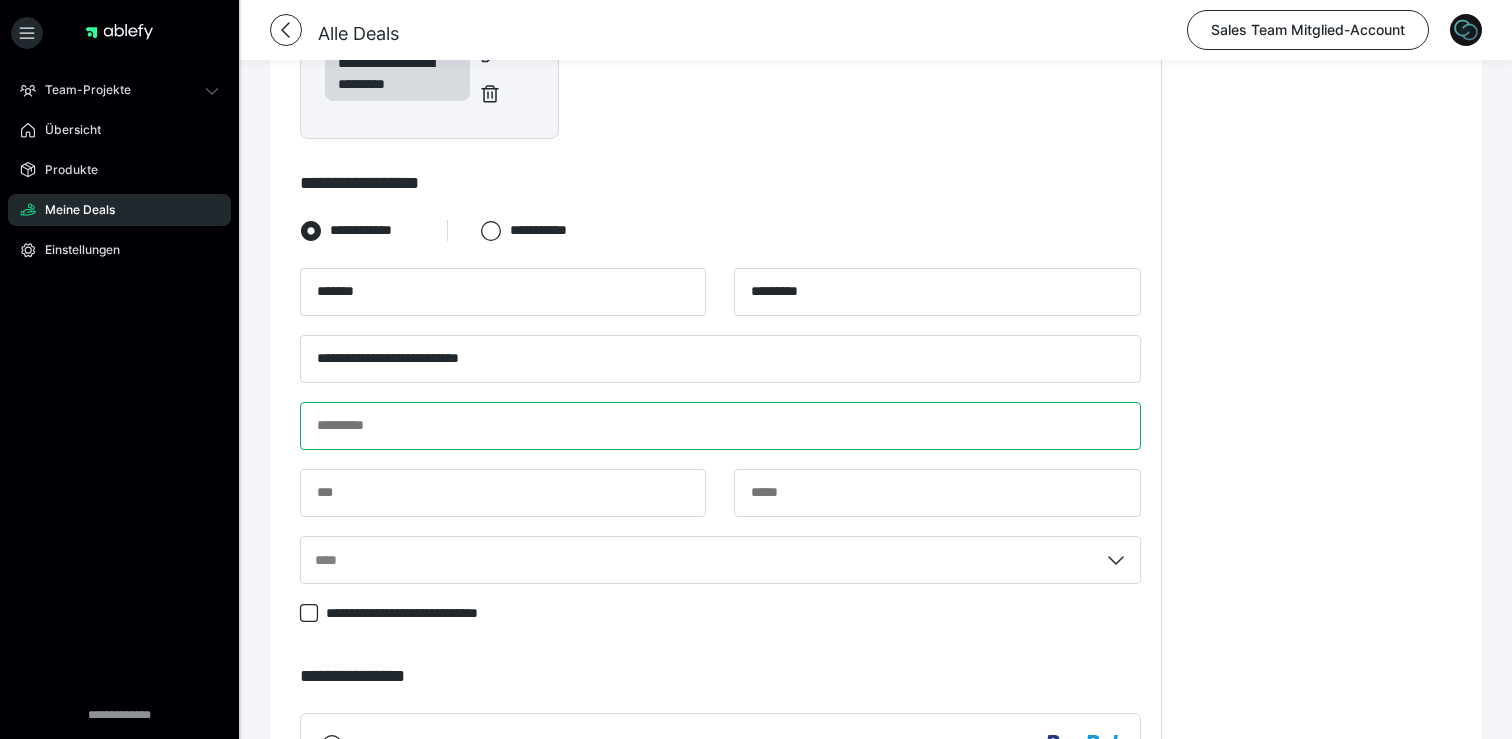 scroll, scrollTop: 637, scrollLeft: 0, axis: vertical 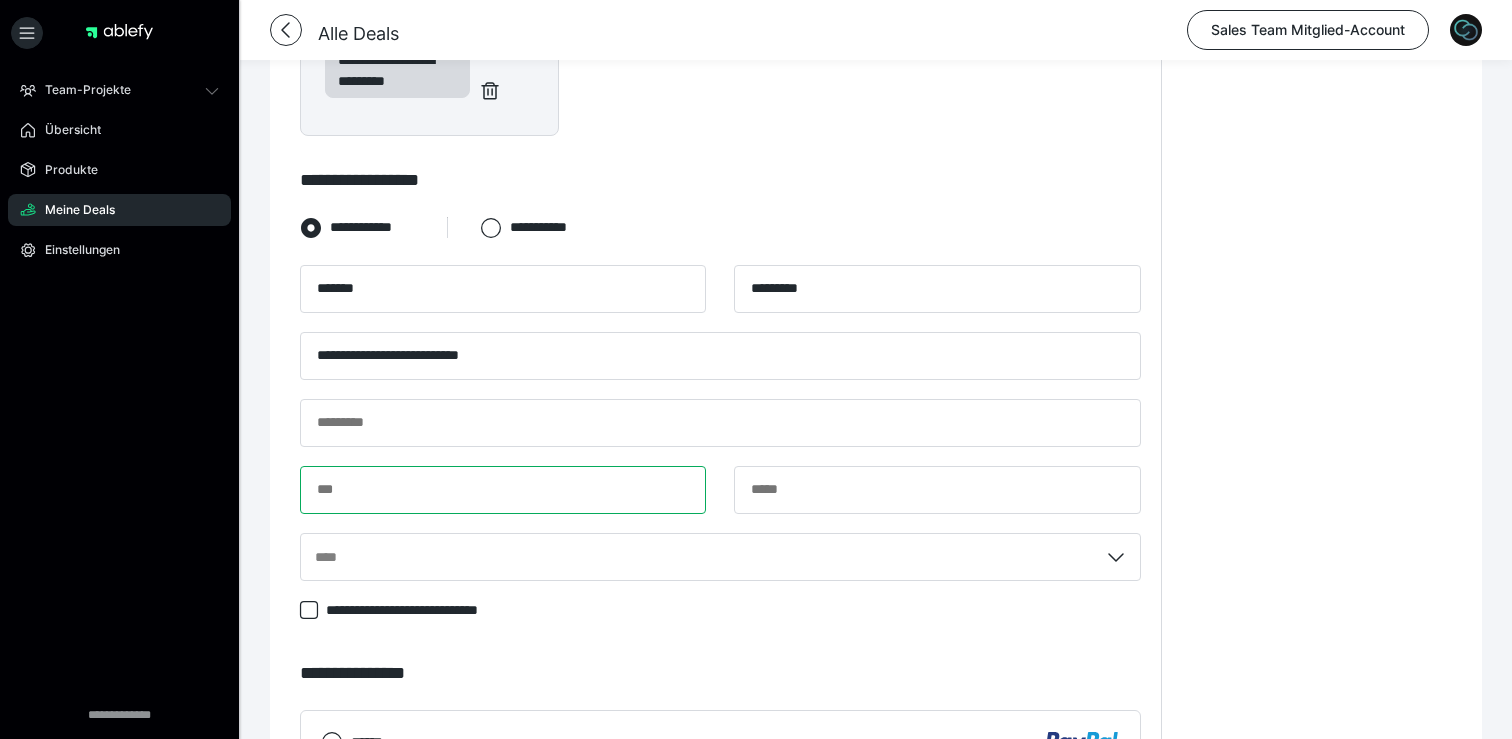 click at bounding box center [503, 490] 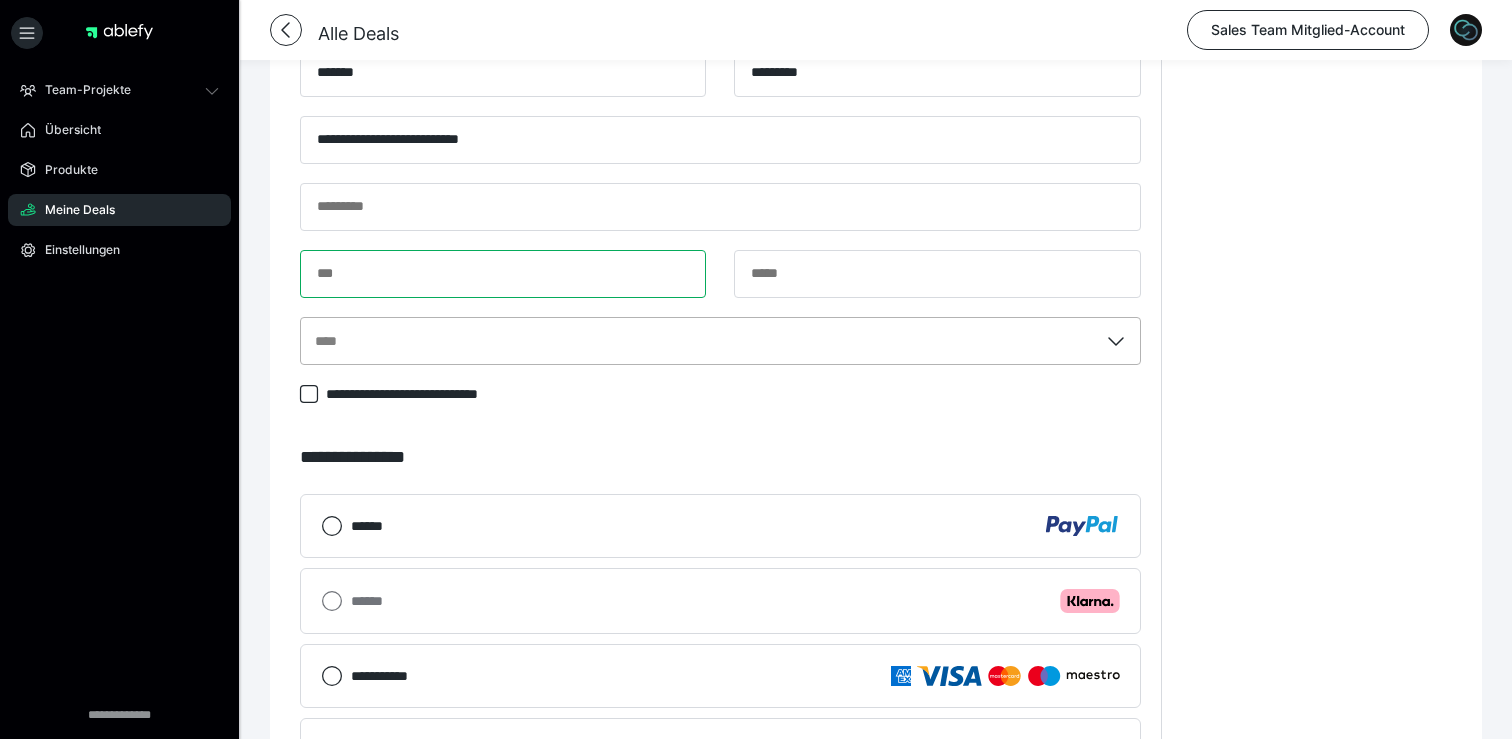scroll, scrollTop: 902, scrollLeft: 0, axis: vertical 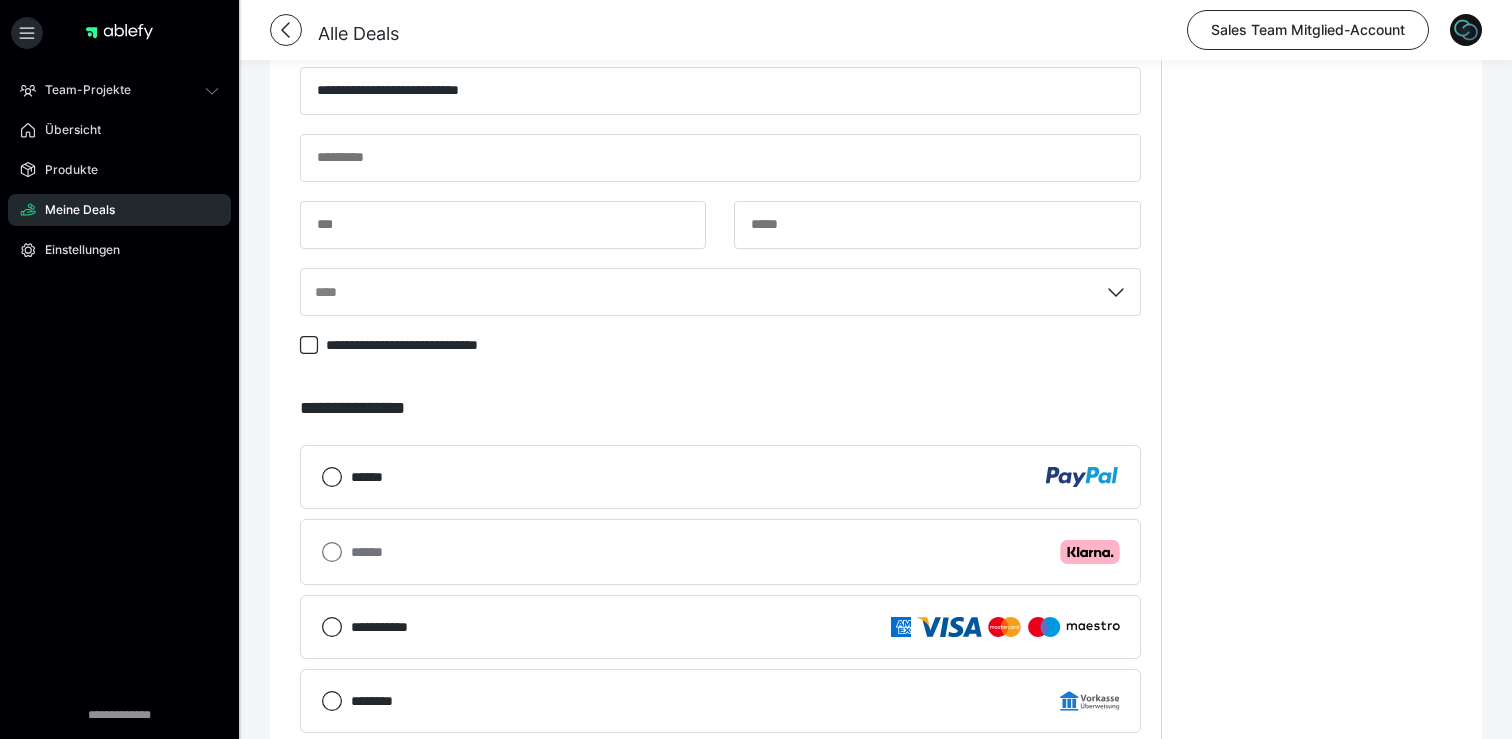 click on "****** .cls-1 {fill: #ffb3c7;}" at bounding box center (735, 552) 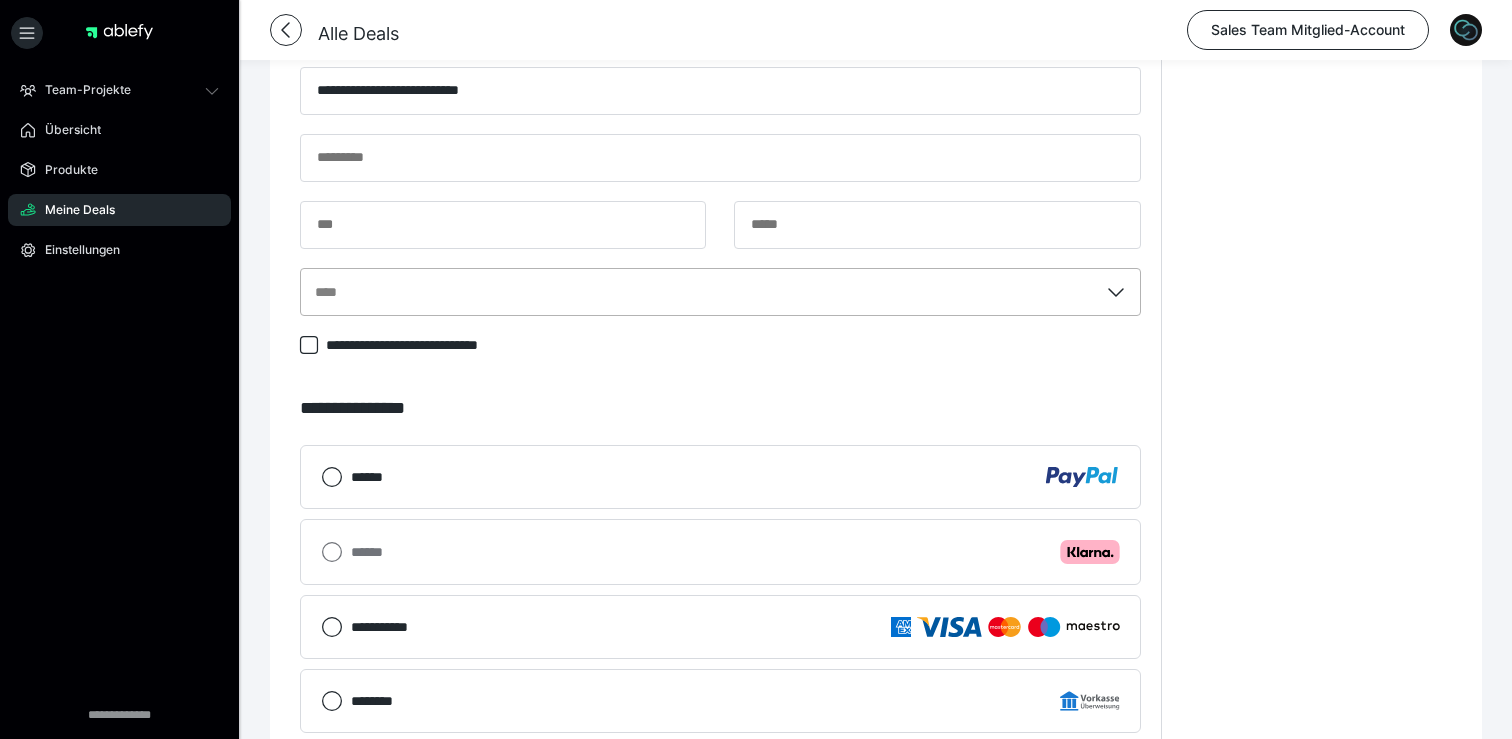 click on "****" at bounding box center [699, 292] 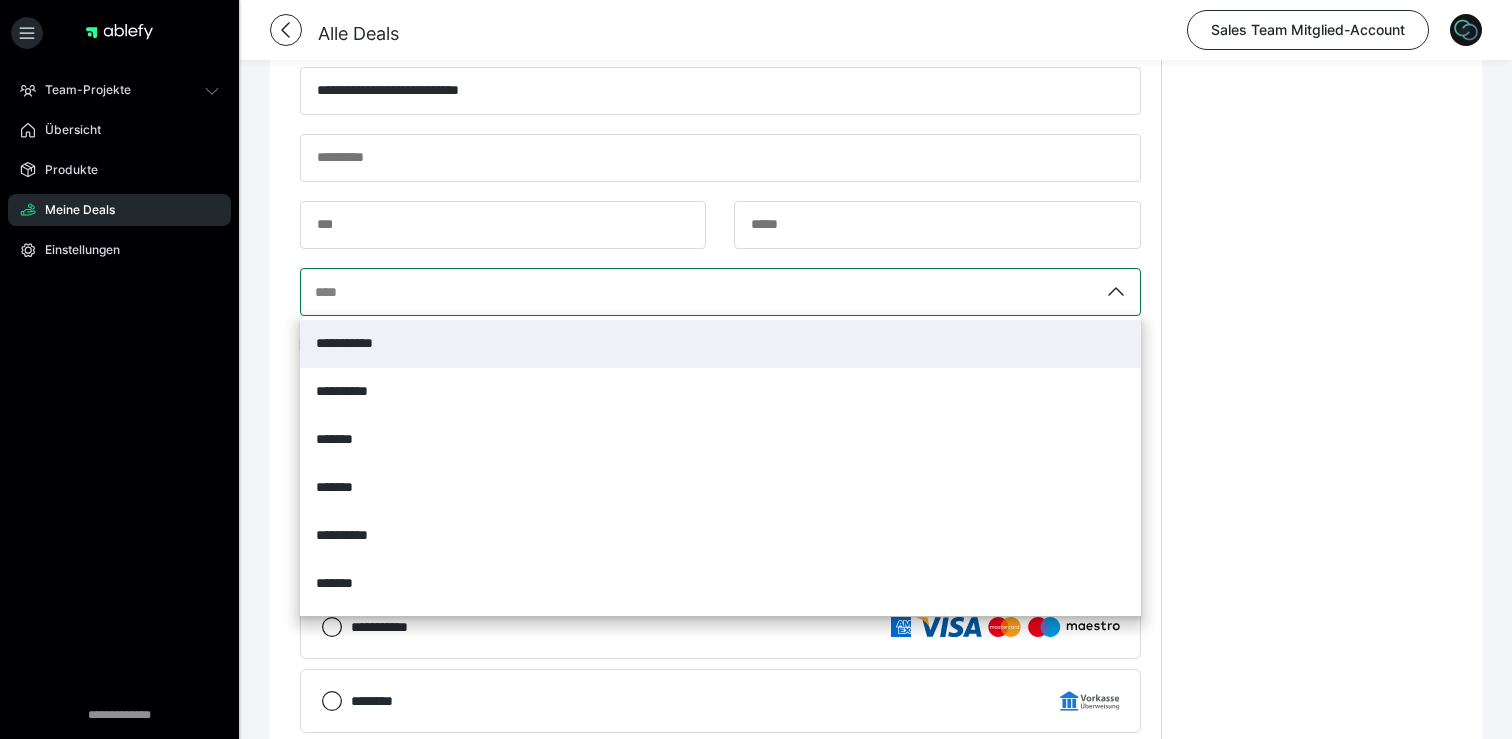 click on "**********" at bounding box center [720, 344] 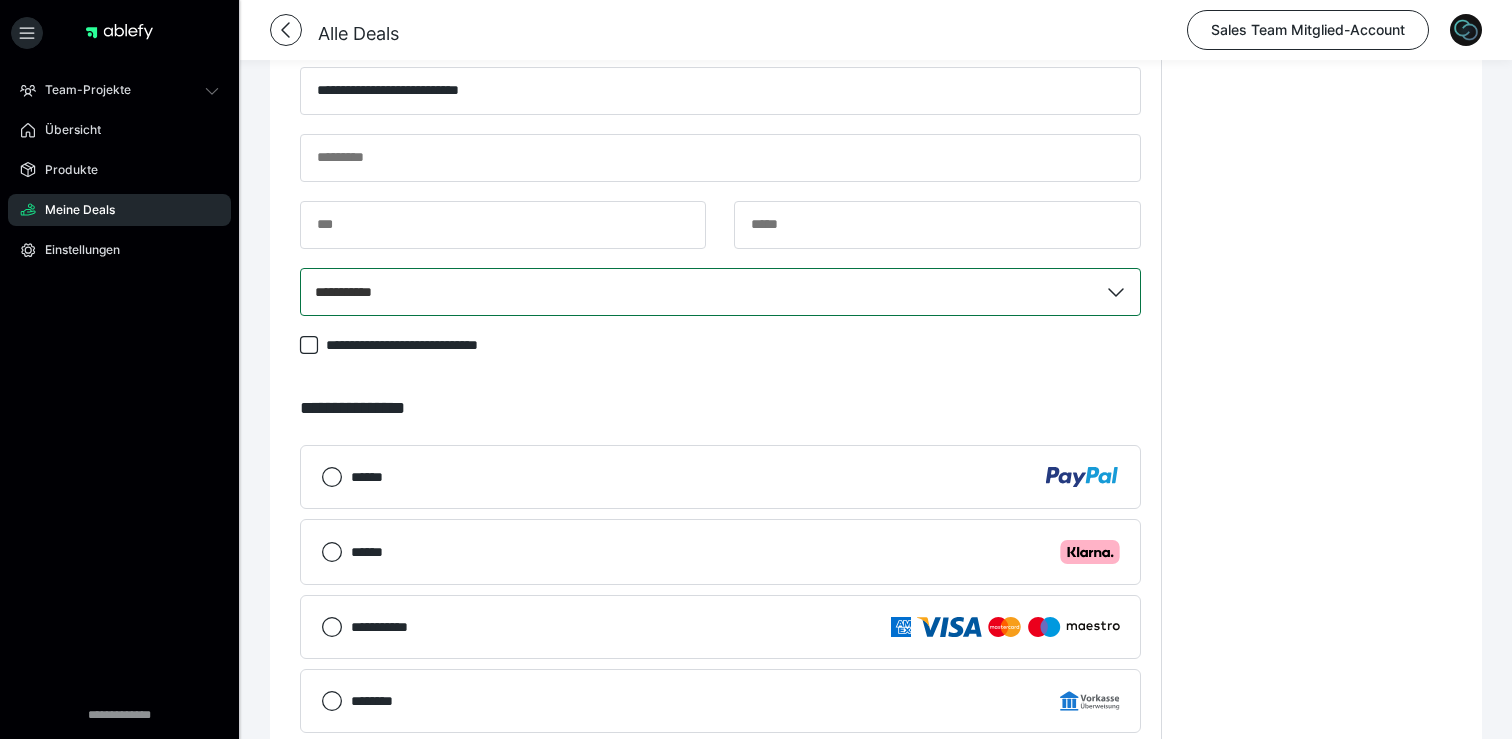 click on "****** .cls-1 {fill: #ffb3c7;}" at bounding box center (735, 552) 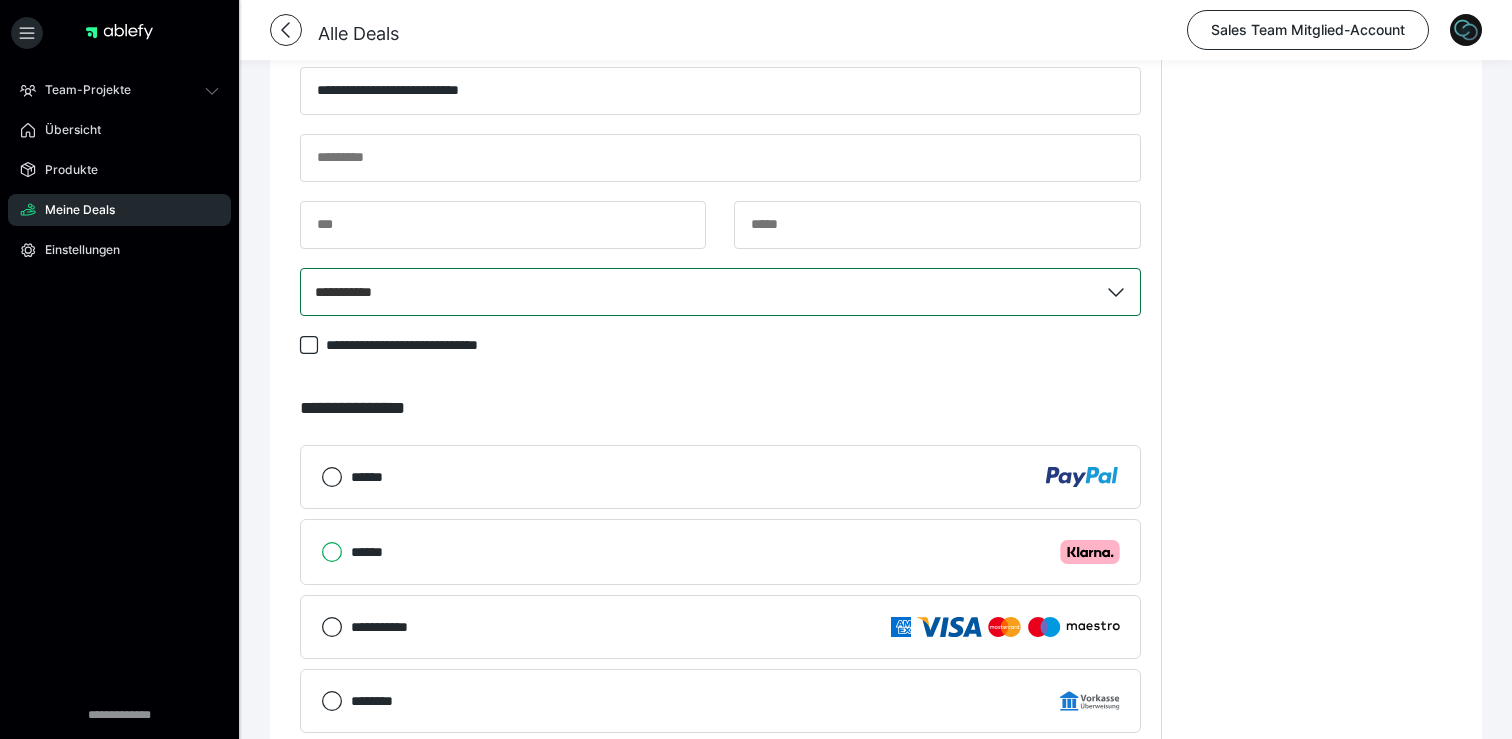 click on "****** .cls-1 {fill: #ffb3c7;}" at bounding box center (321, 552) 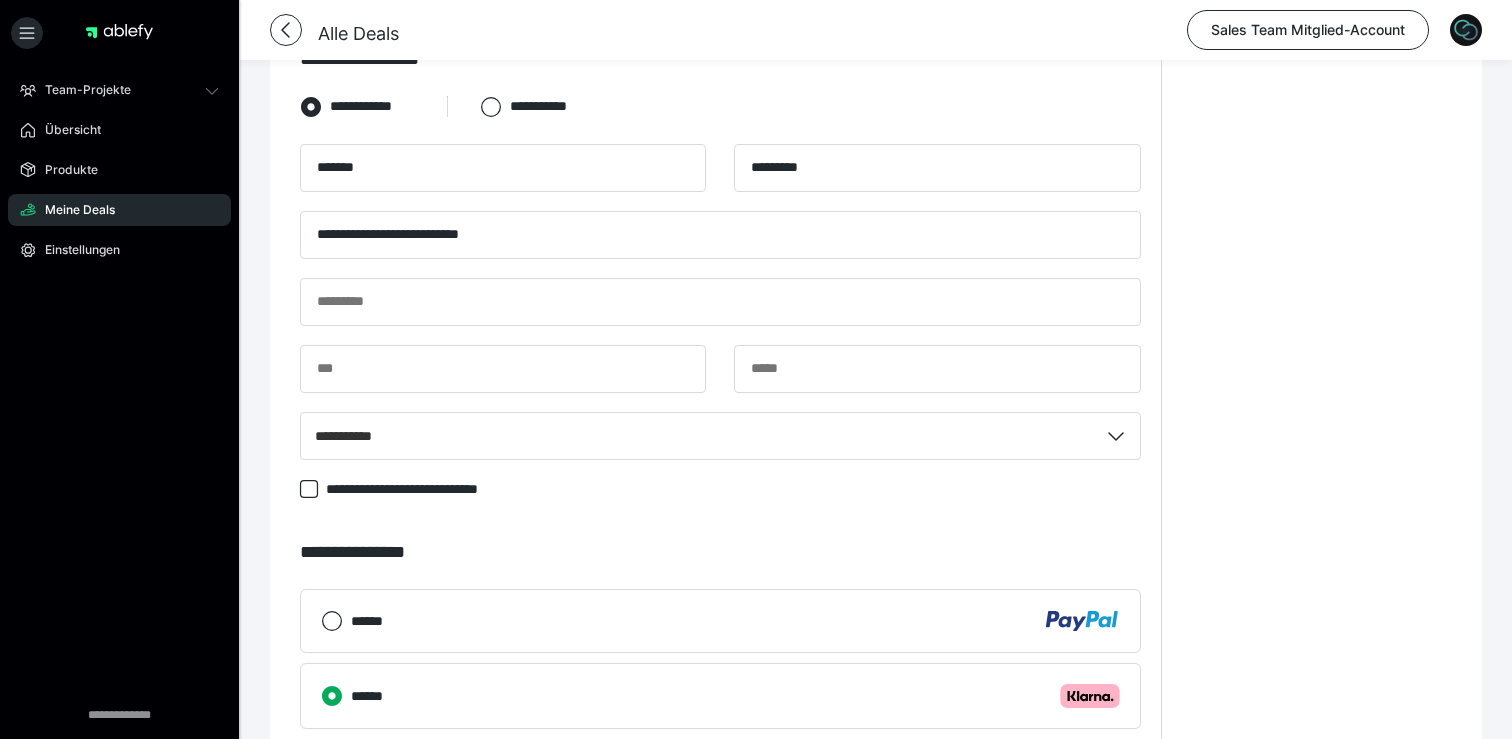 scroll, scrollTop: 753, scrollLeft: 0, axis: vertical 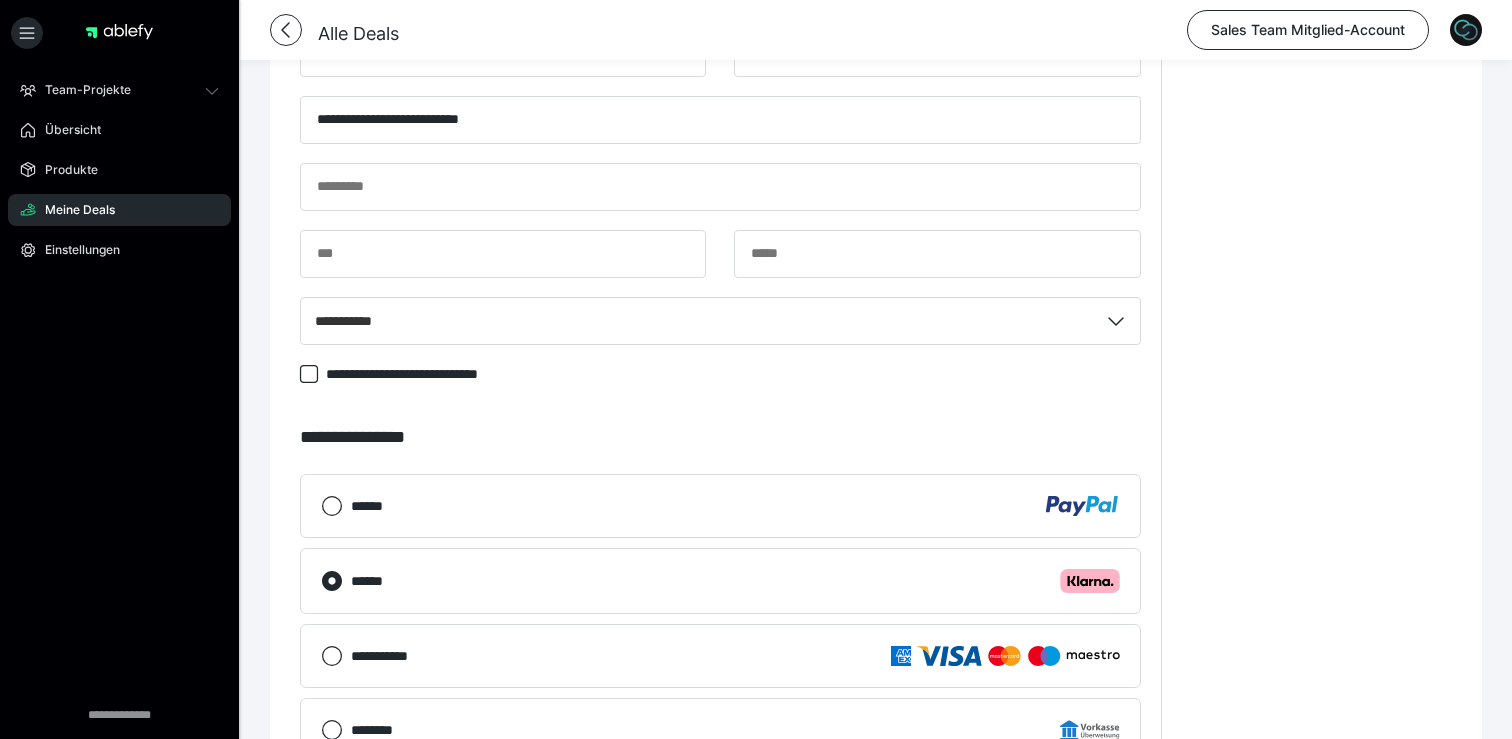 click on "******" at bounding box center (373, 506) 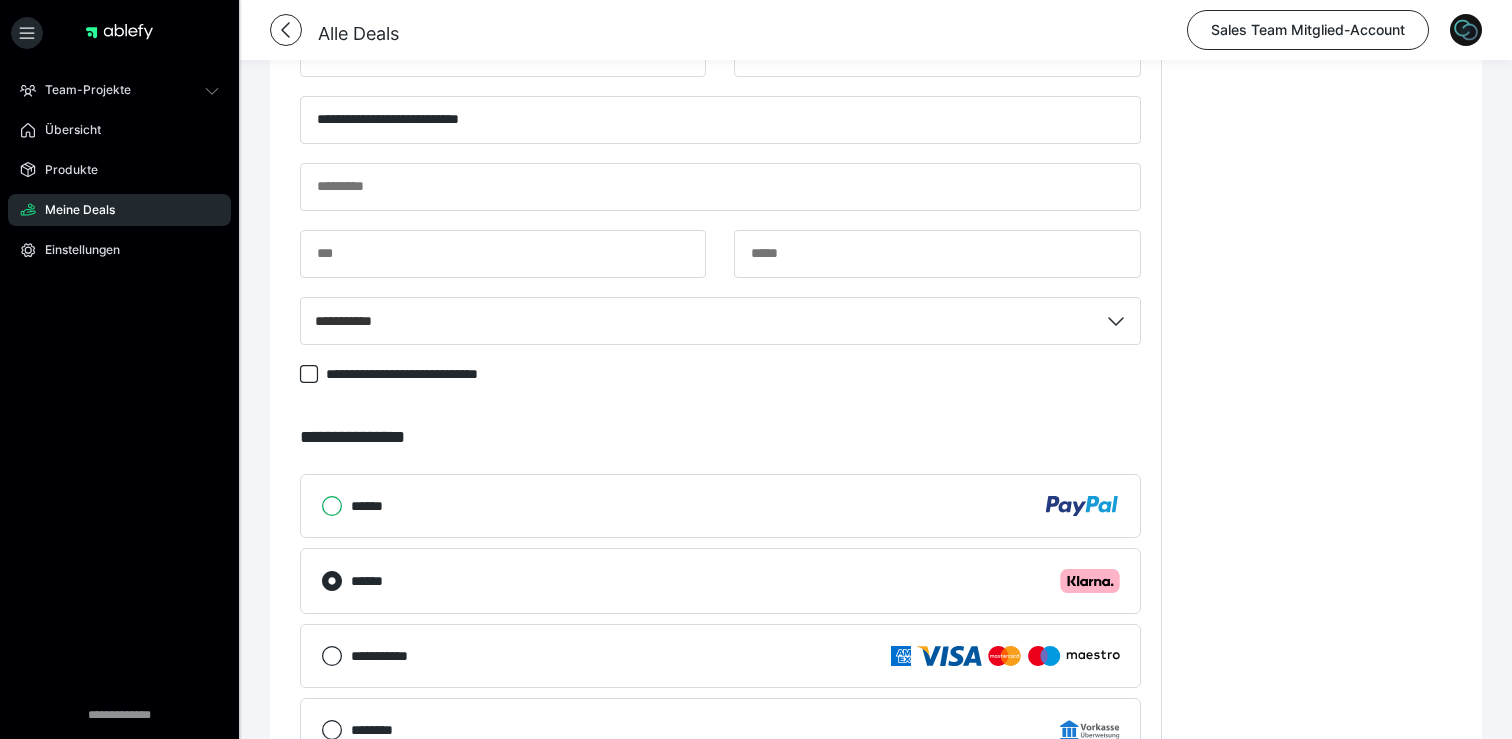 click on "******" at bounding box center [321, 506] 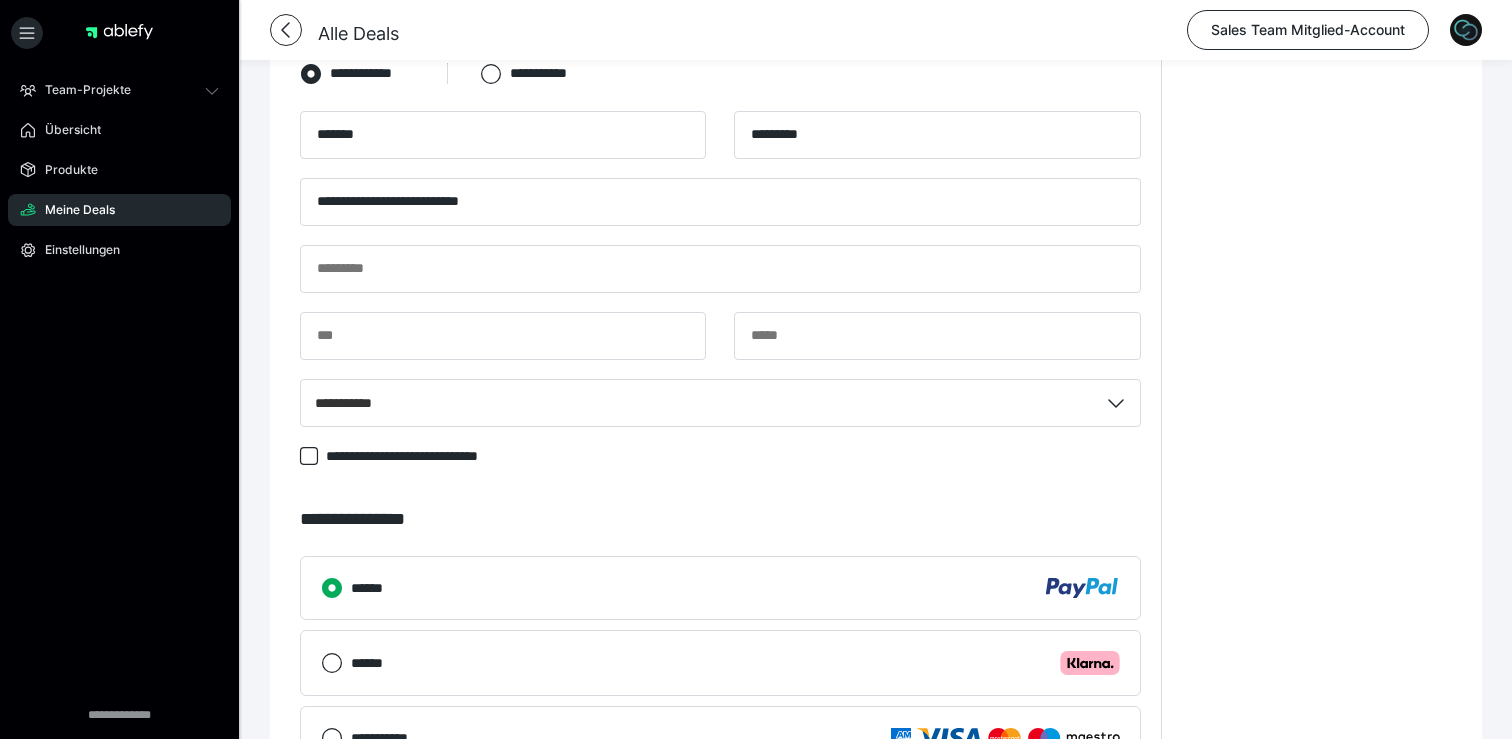 scroll, scrollTop: 740, scrollLeft: 0, axis: vertical 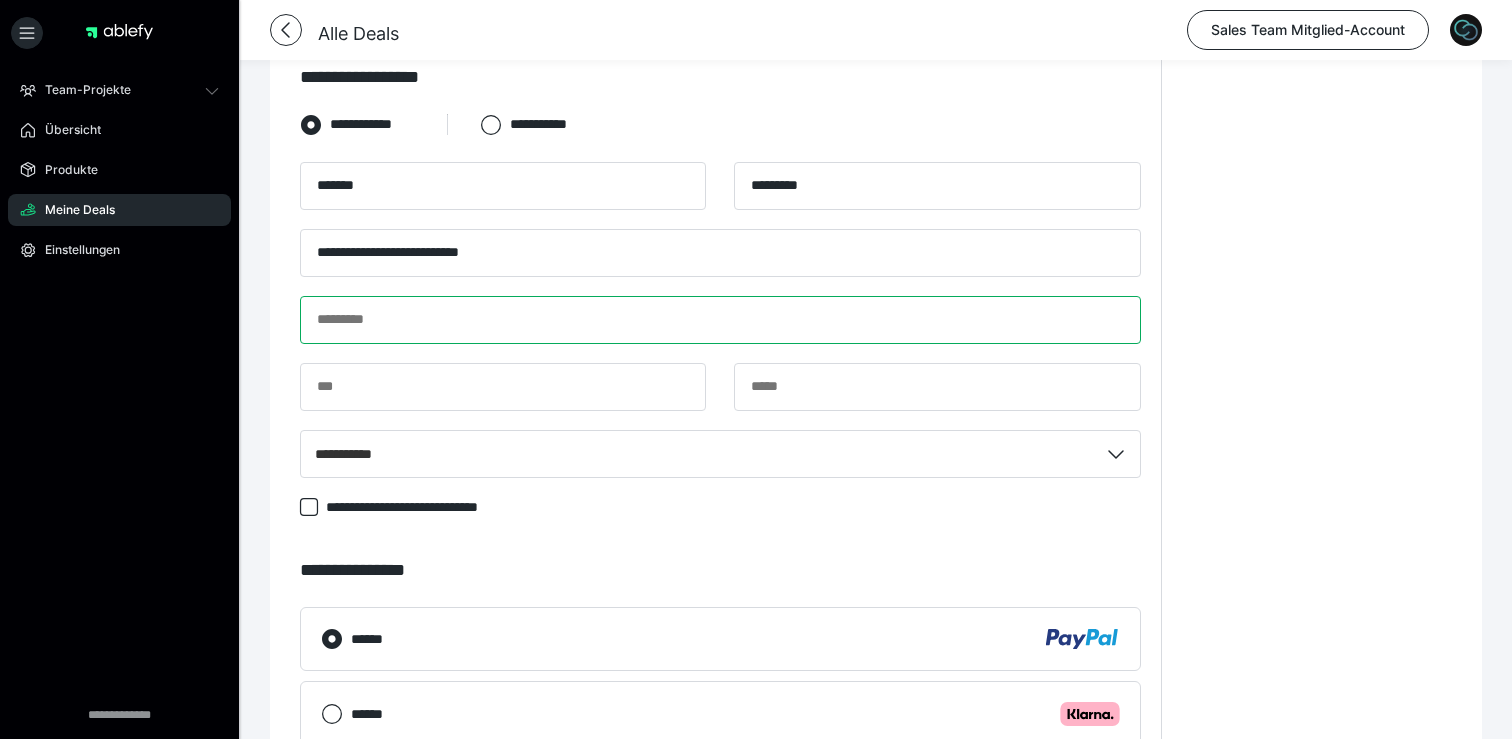 click at bounding box center [720, 320] 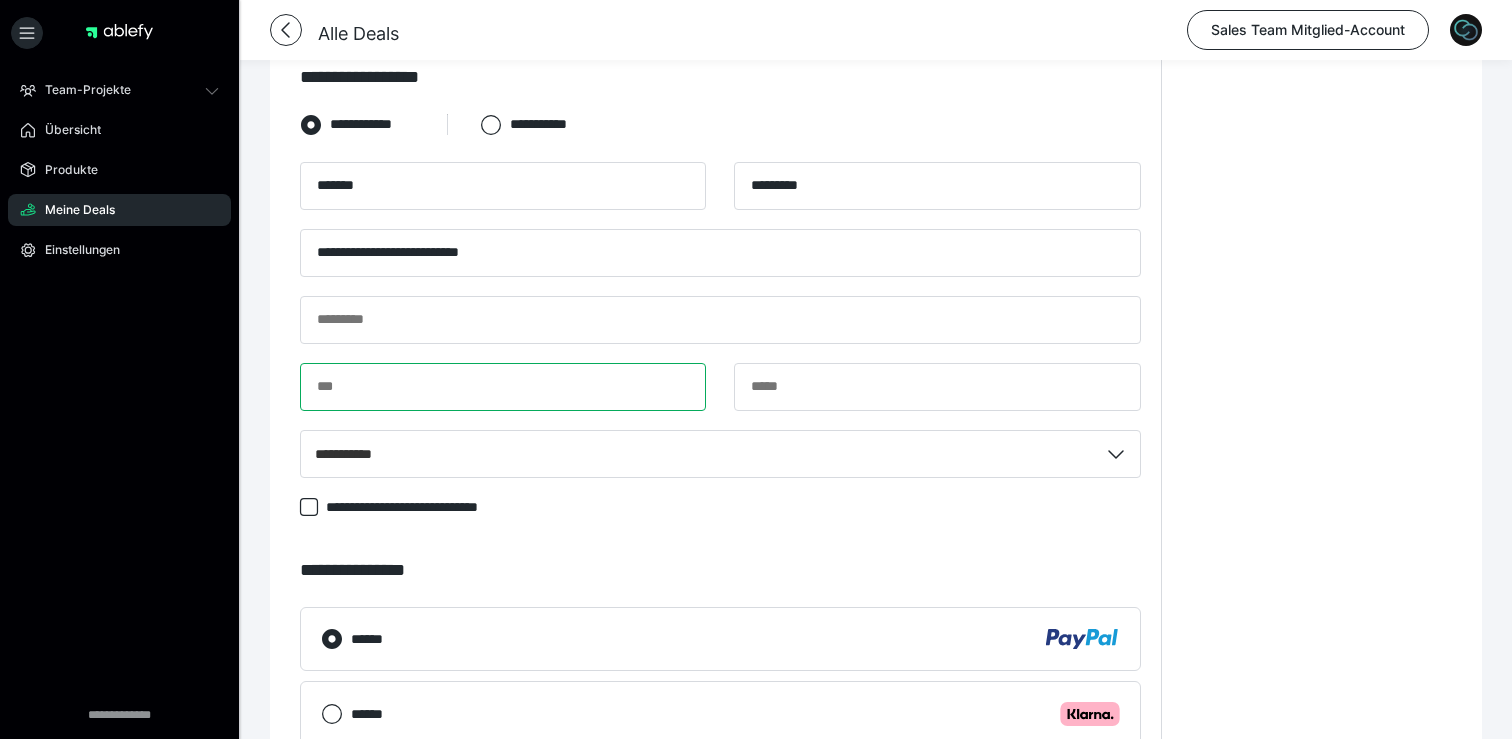 click at bounding box center [503, 387] 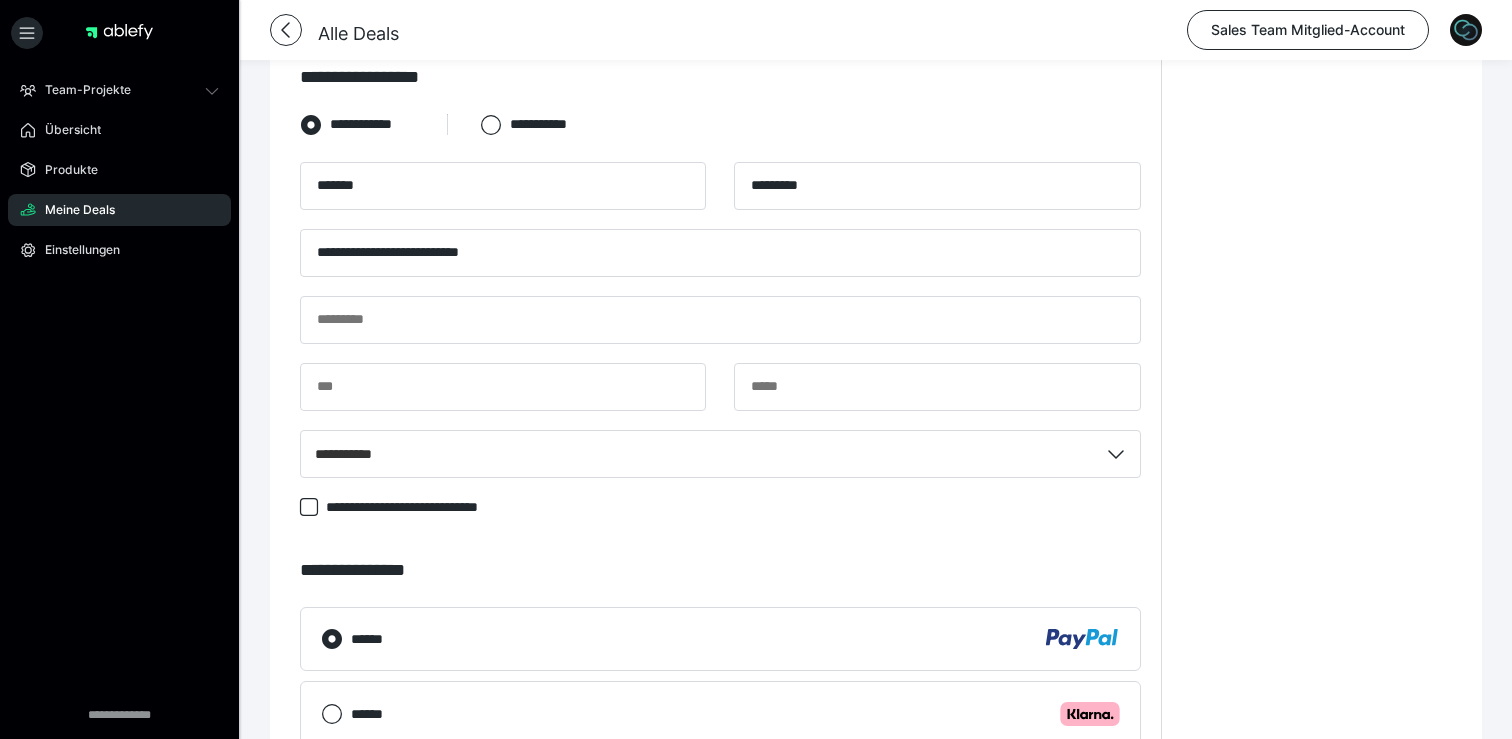 click on "**********" at bounding box center (720, 278) 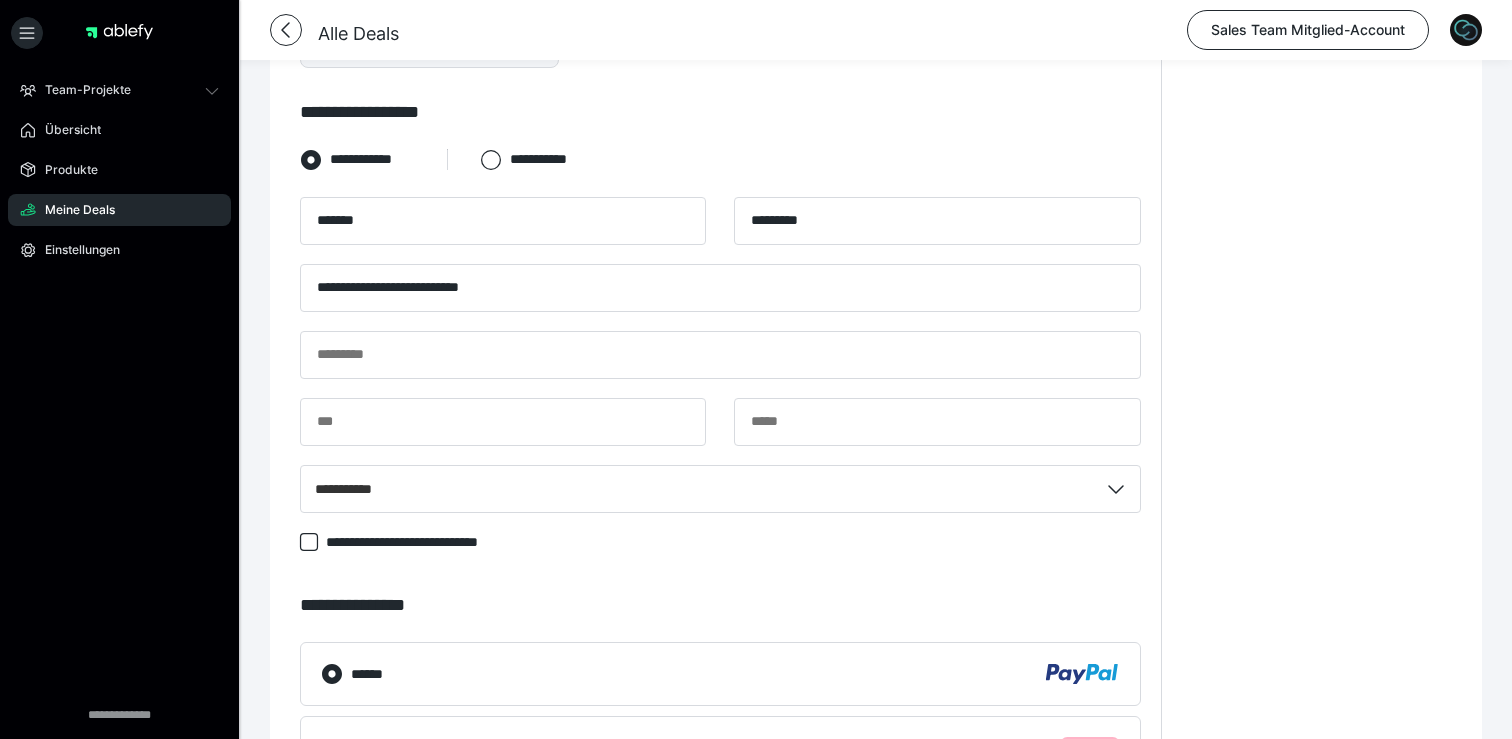 scroll, scrollTop: 838, scrollLeft: 0, axis: vertical 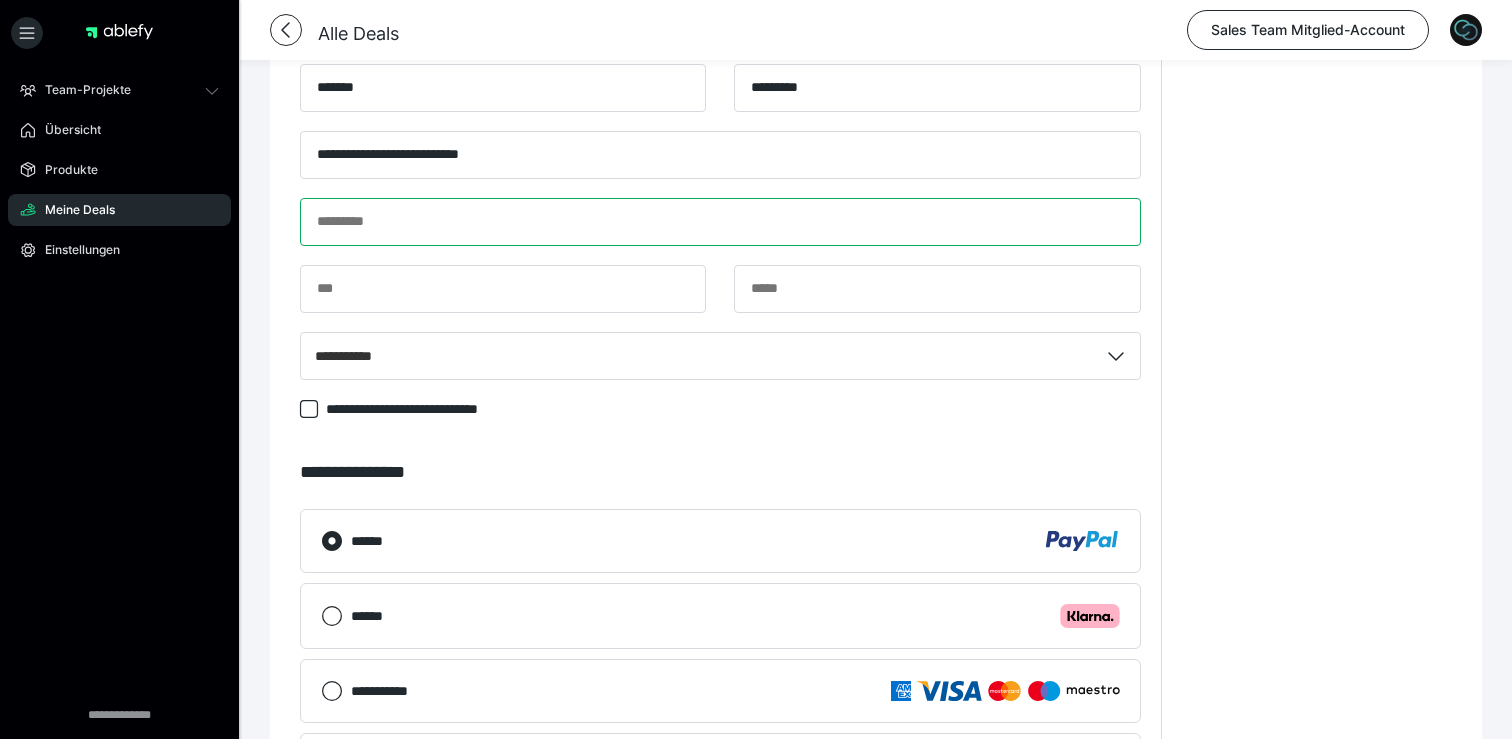 click at bounding box center (720, 222) 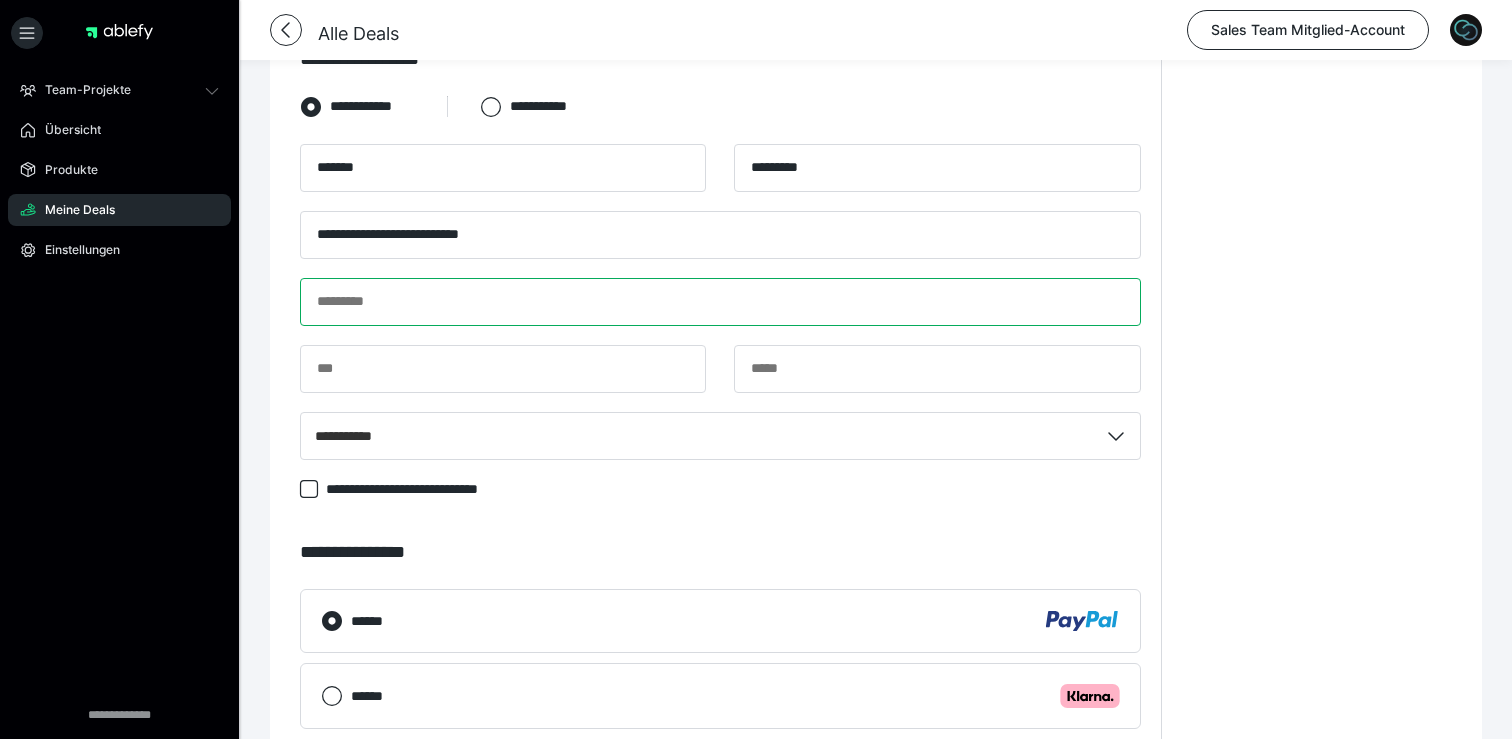 scroll, scrollTop: 750, scrollLeft: 0, axis: vertical 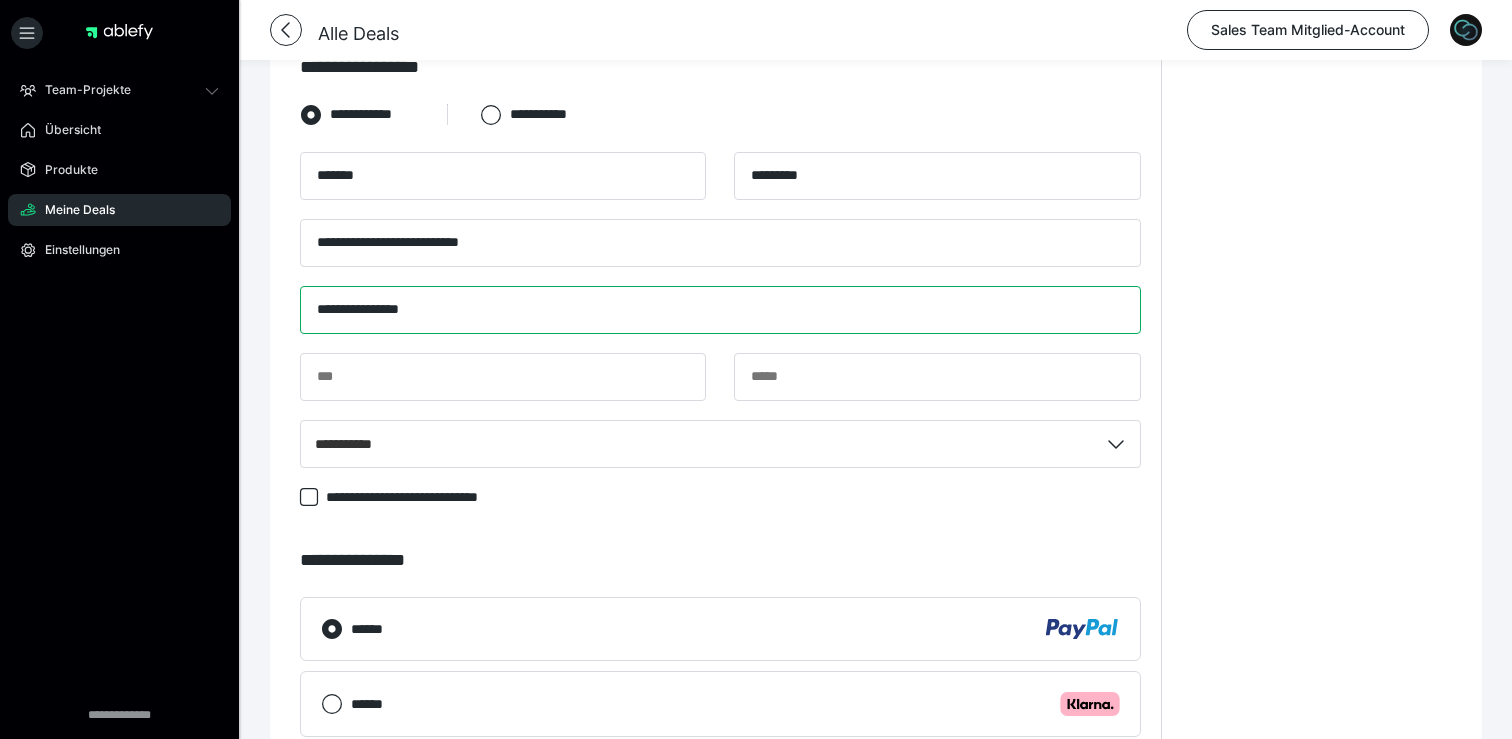 type on "**********" 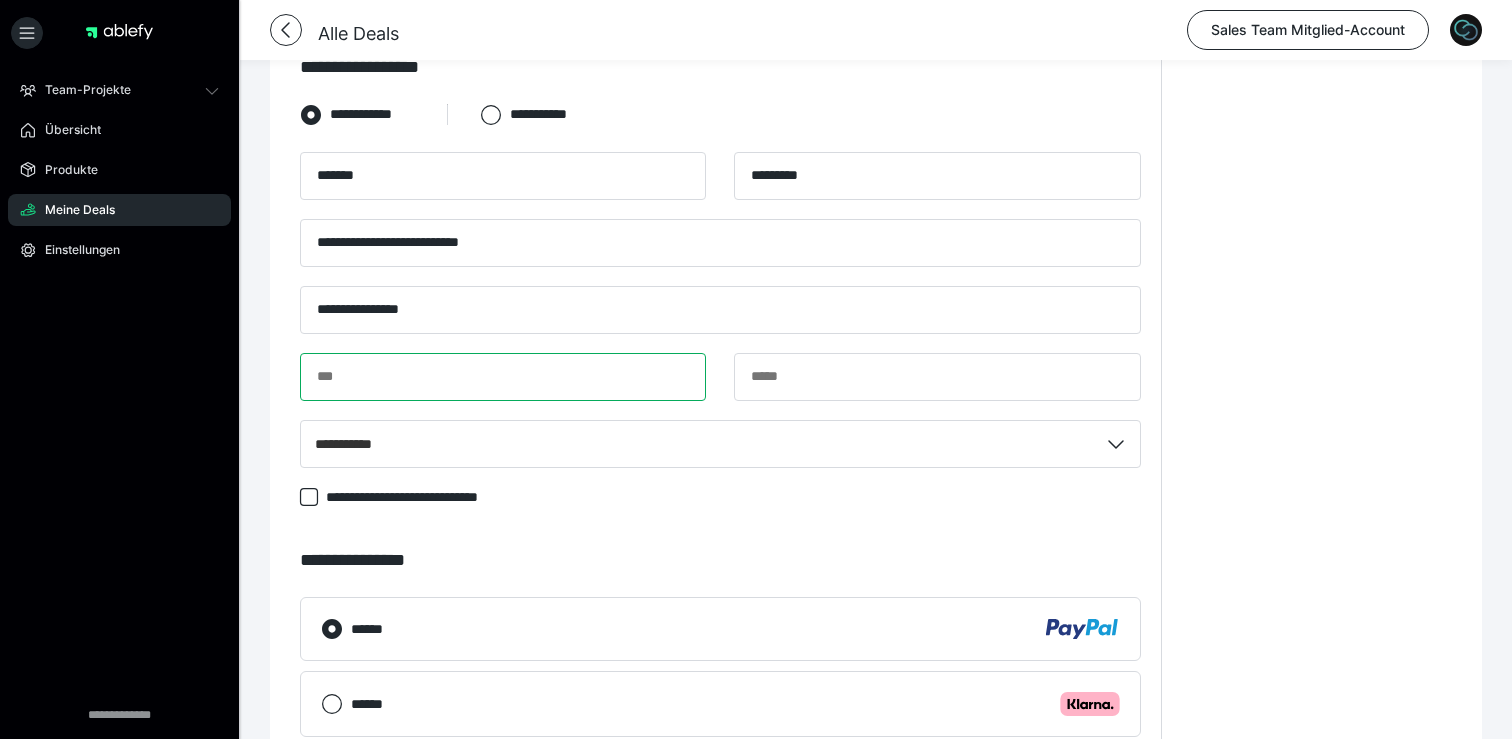 click at bounding box center (503, 377) 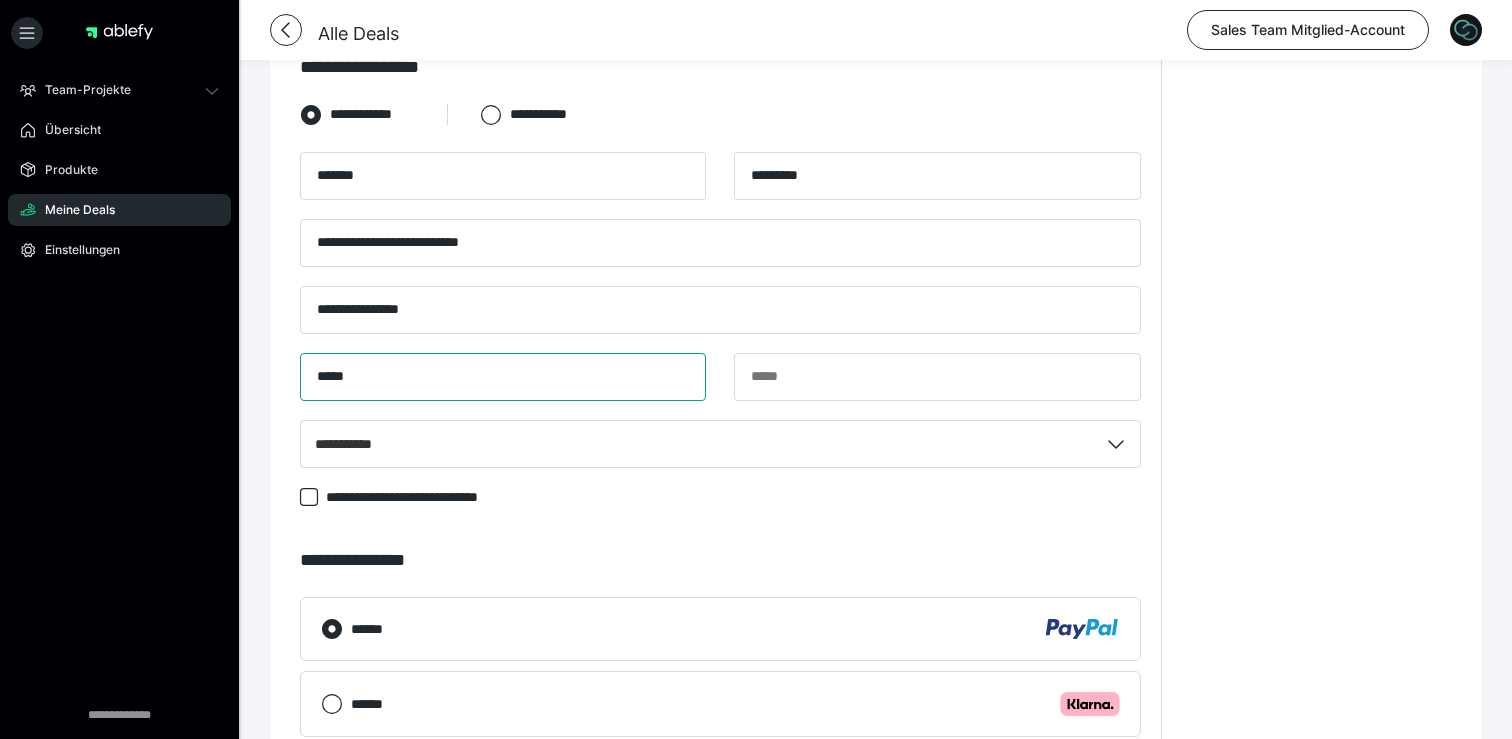 type on "*****" 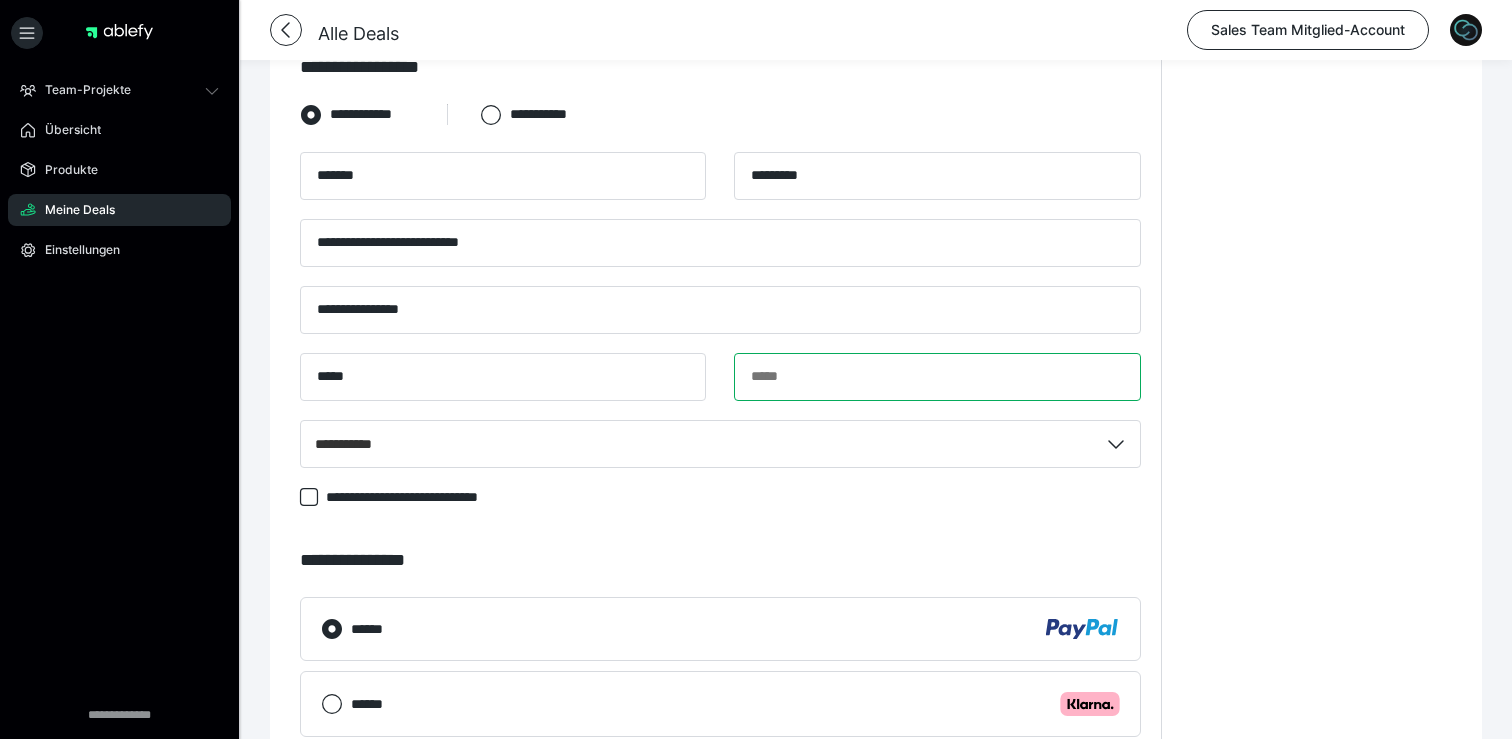 click at bounding box center (937, 377) 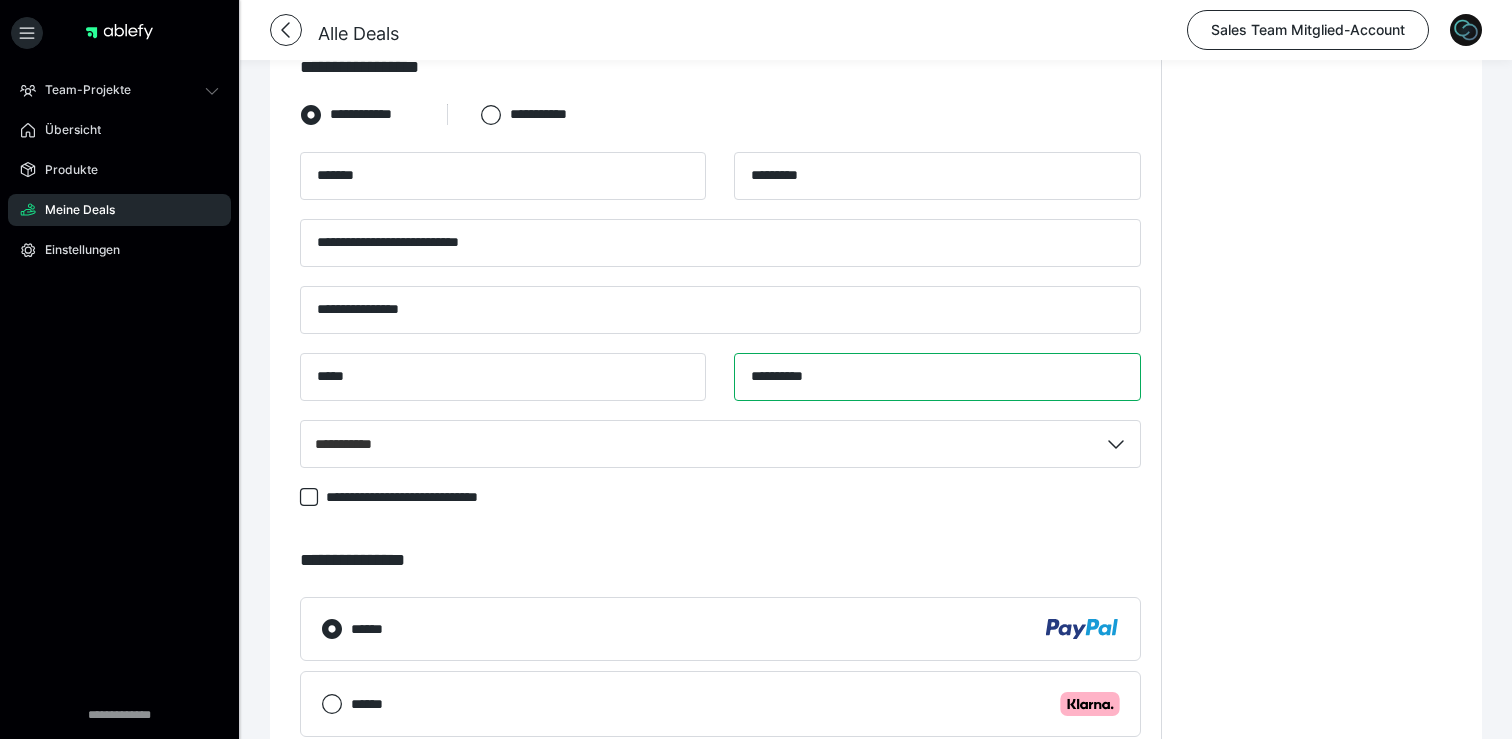 type on "**********" 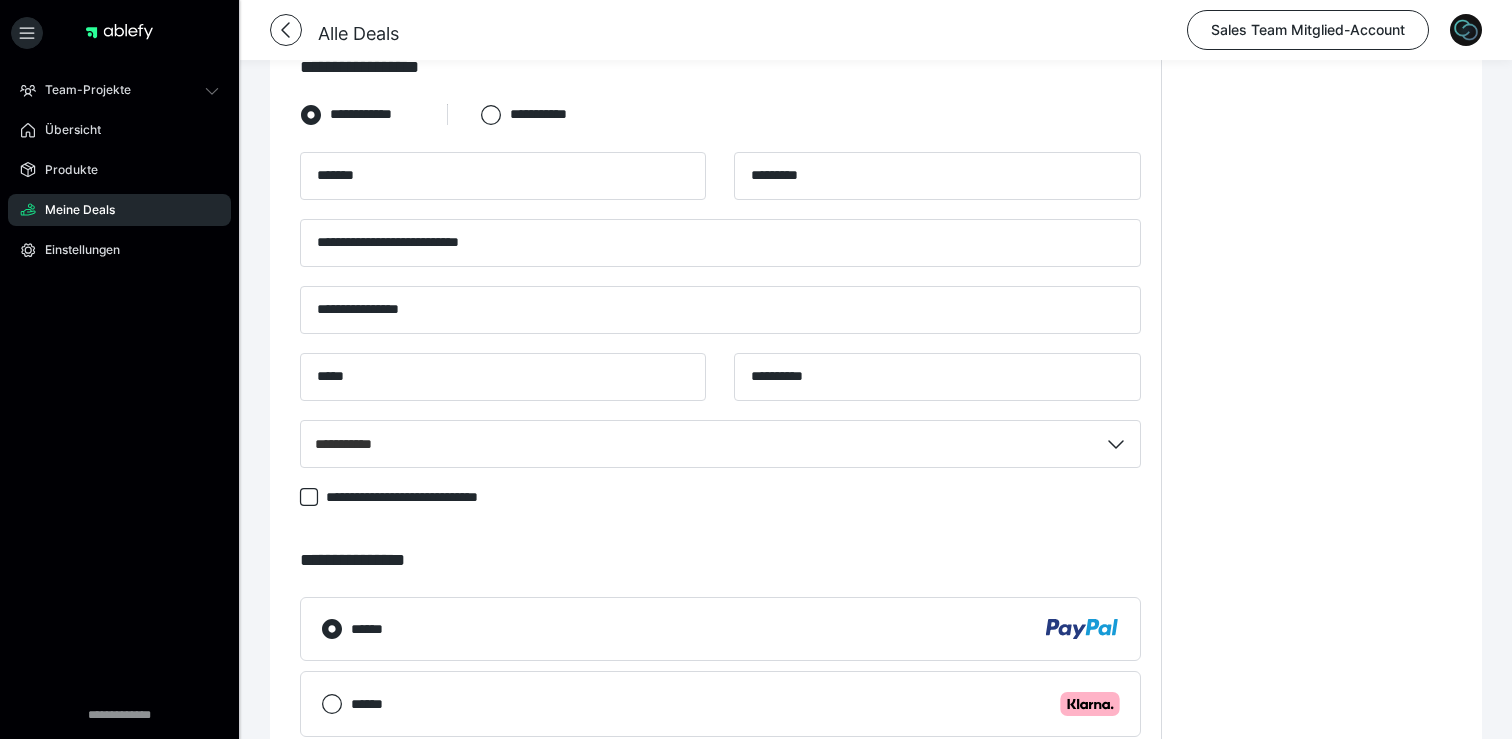 click on "**********" at bounding box center [720, 560] 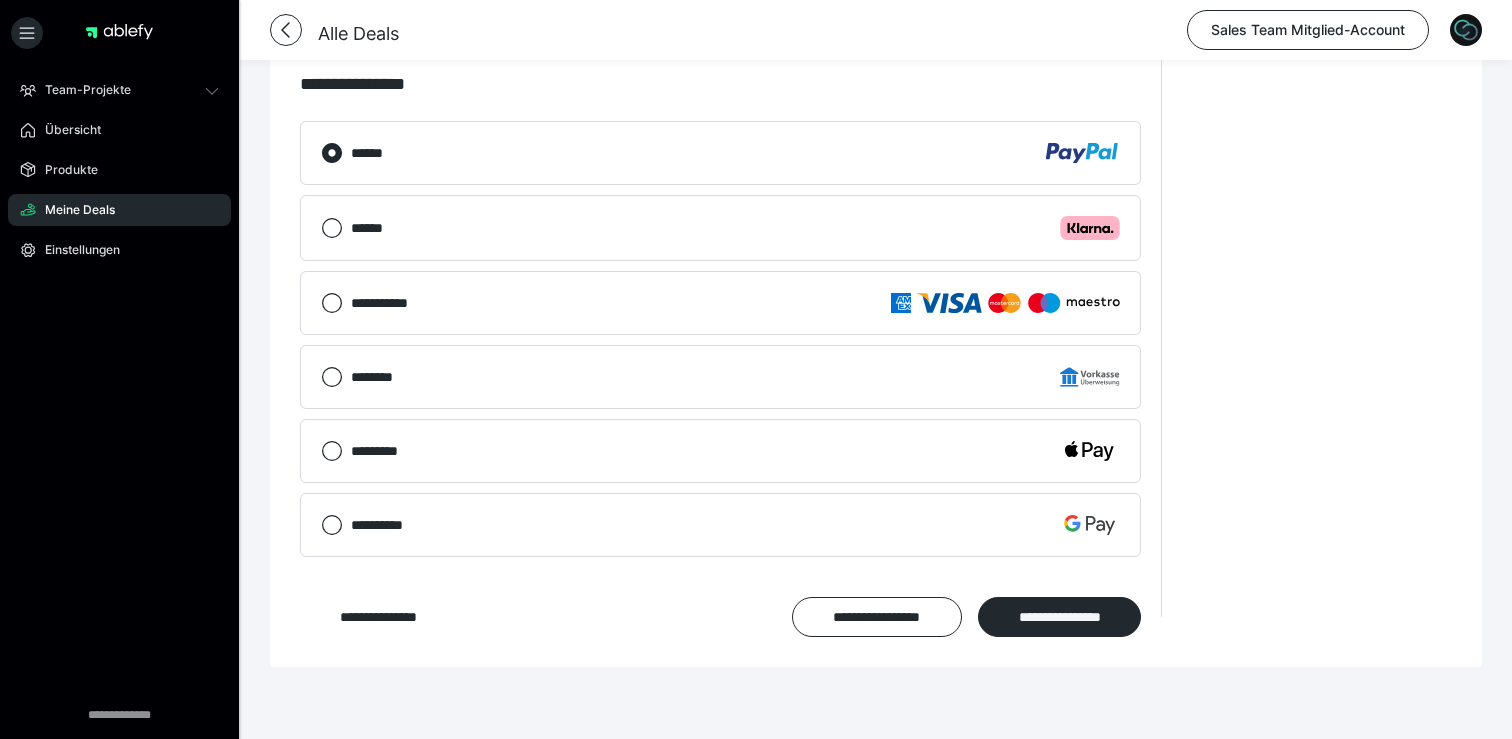 scroll, scrollTop: 1246, scrollLeft: 0, axis: vertical 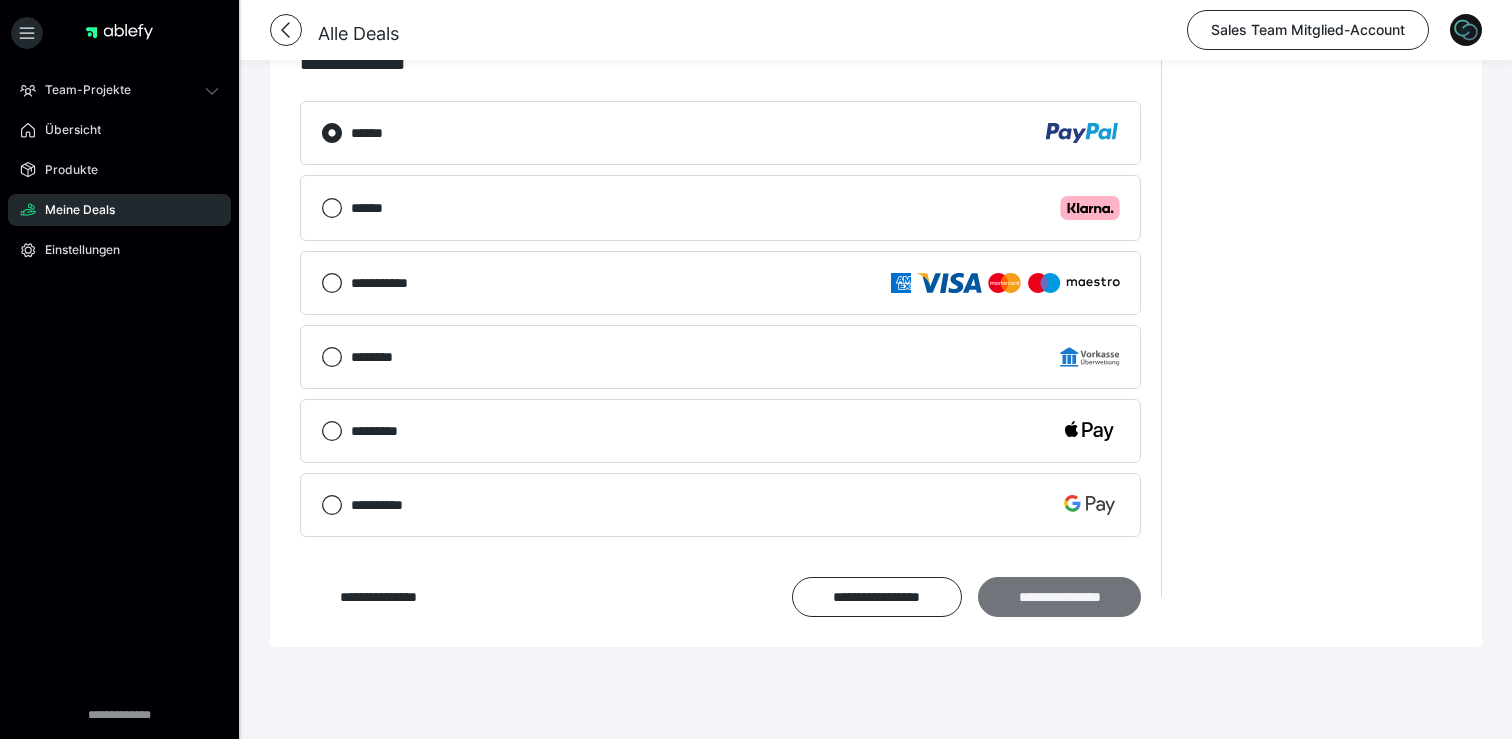 click on "**********" at bounding box center [1059, 597] 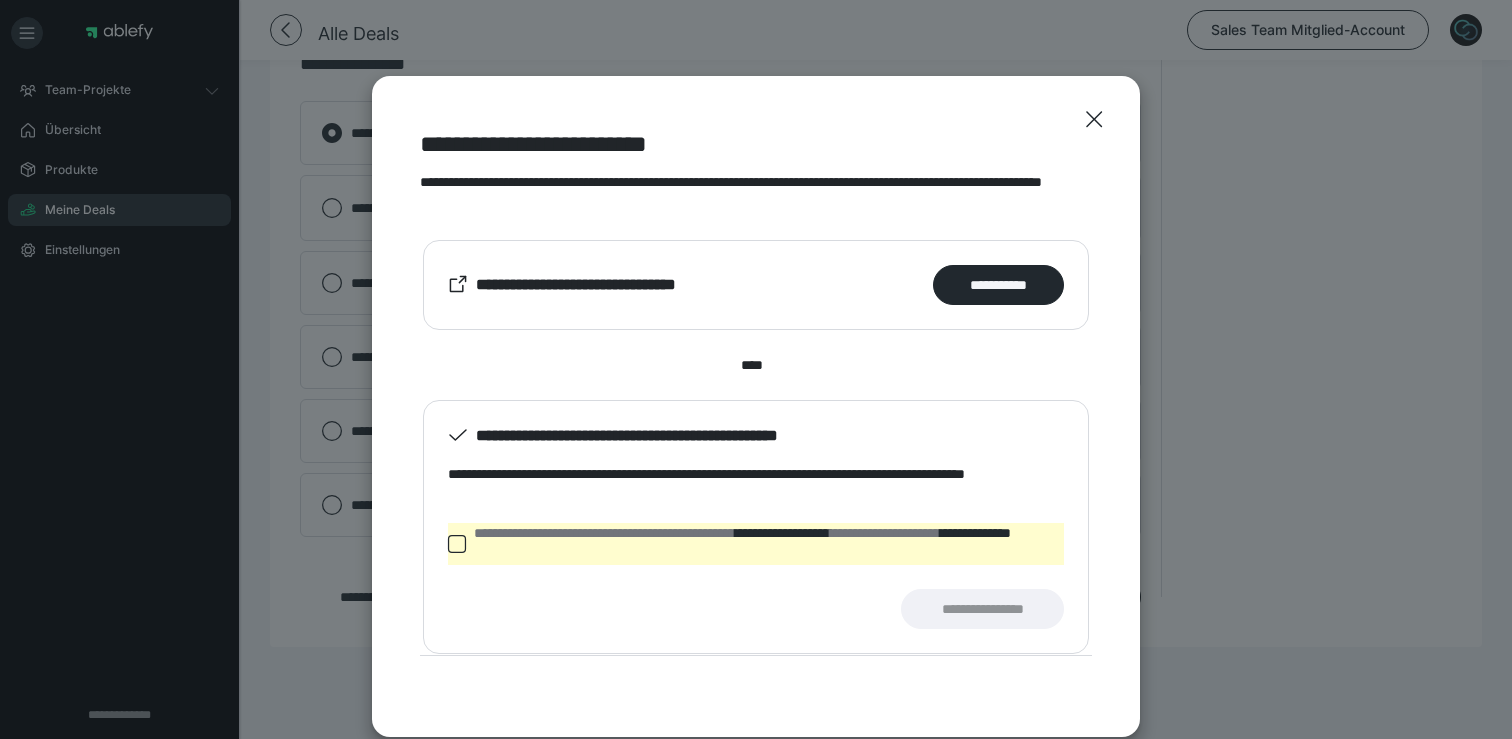 click on "**********" at bounding box center (756, 527) 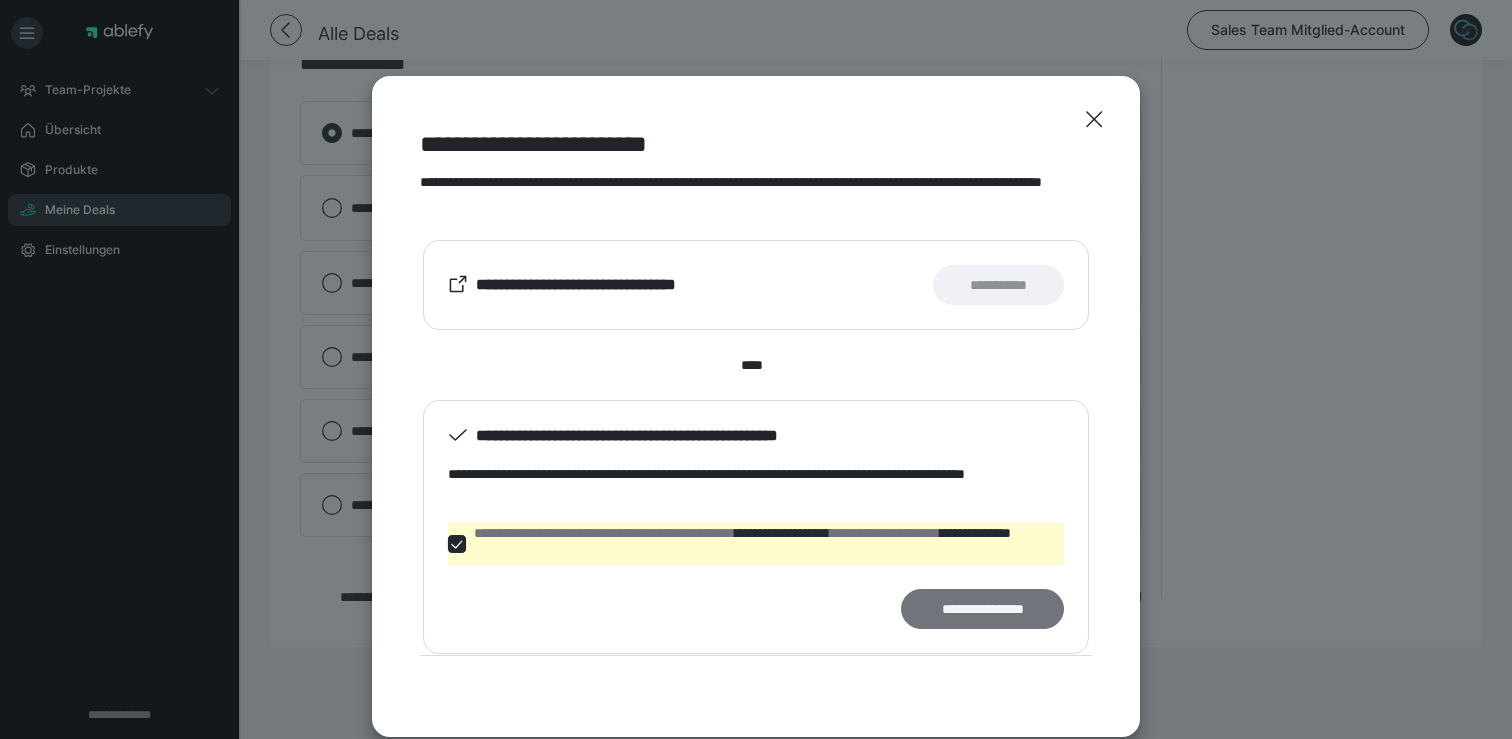 click on "**********" at bounding box center (982, 609) 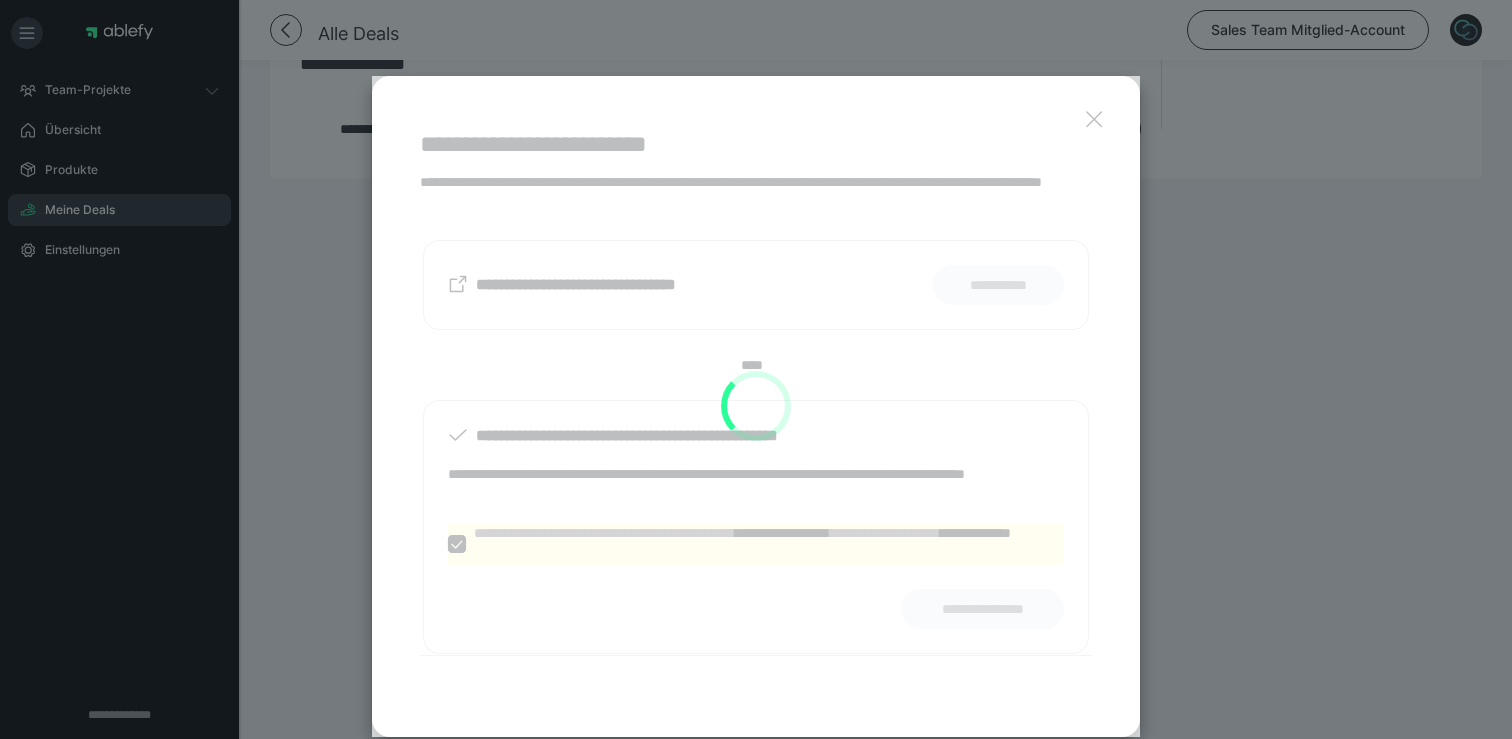 scroll, scrollTop: 816, scrollLeft: 0, axis: vertical 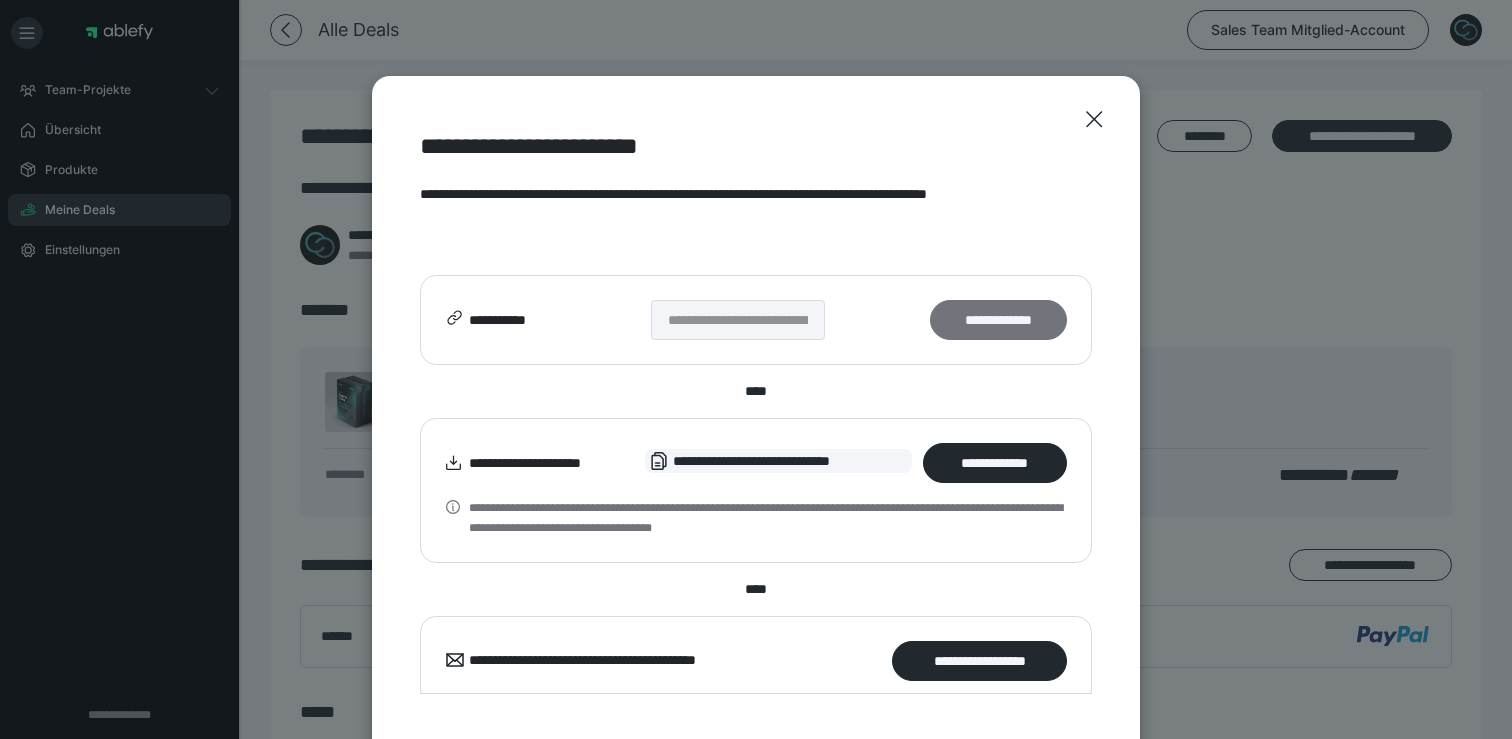 click on "**********" at bounding box center [998, 320] 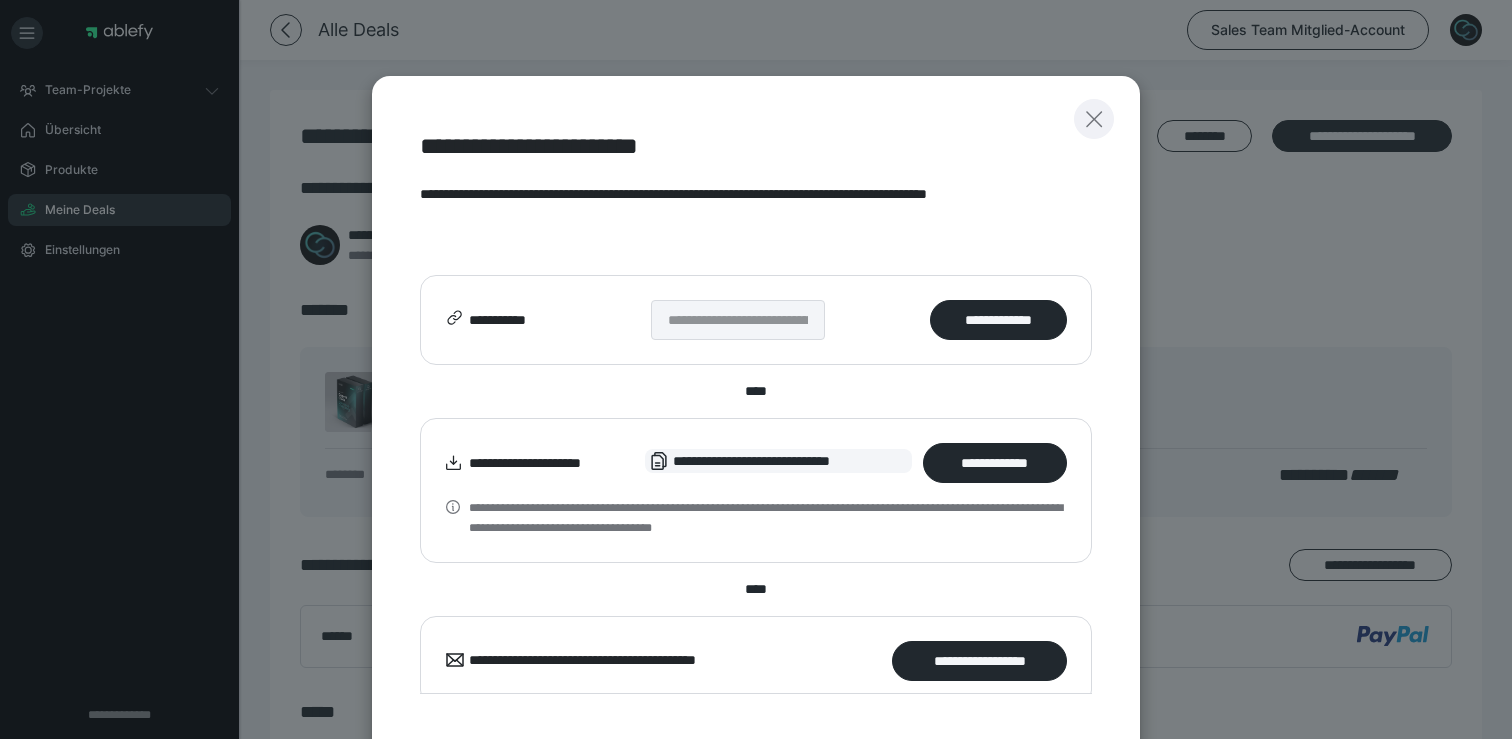 click 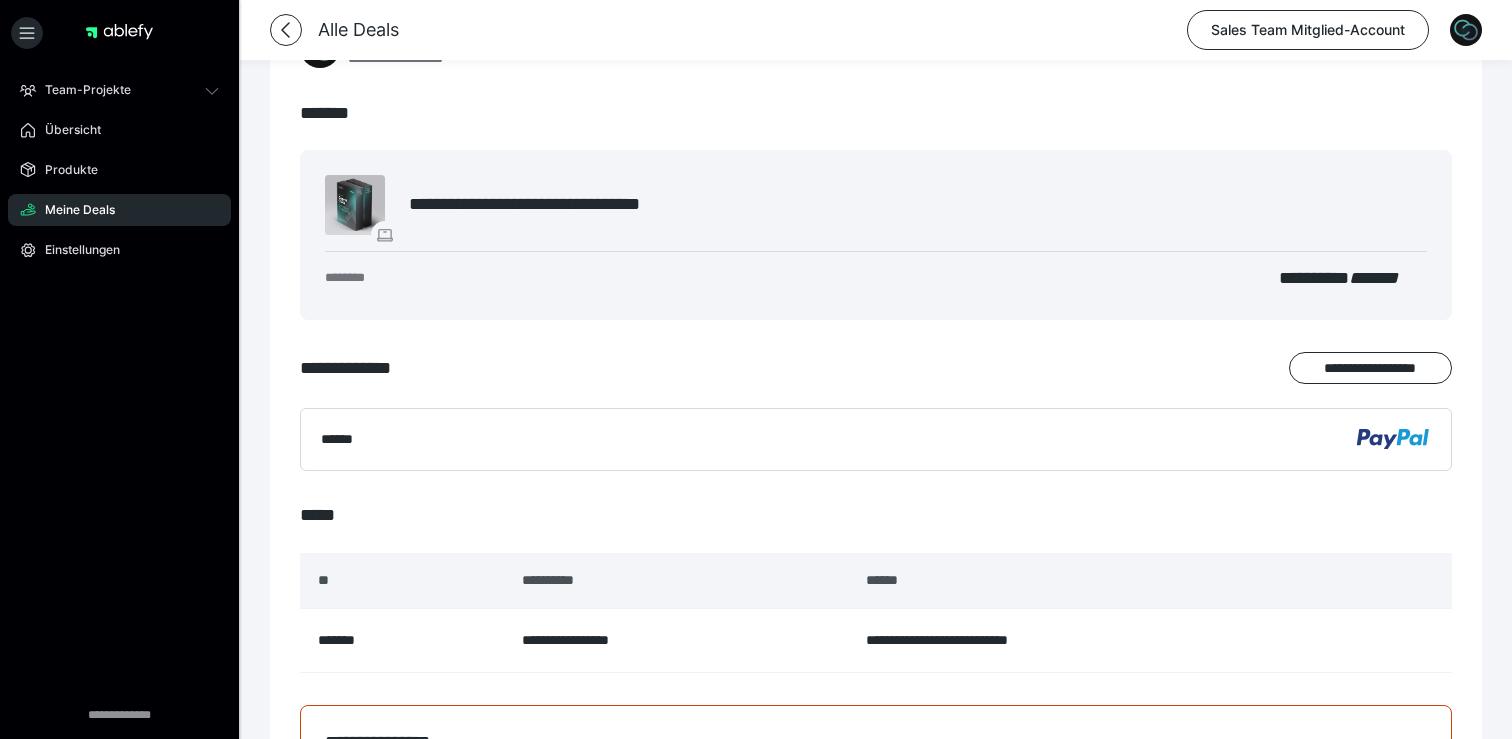 scroll, scrollTop: 216, scrollLeft: 0, axis: vertical 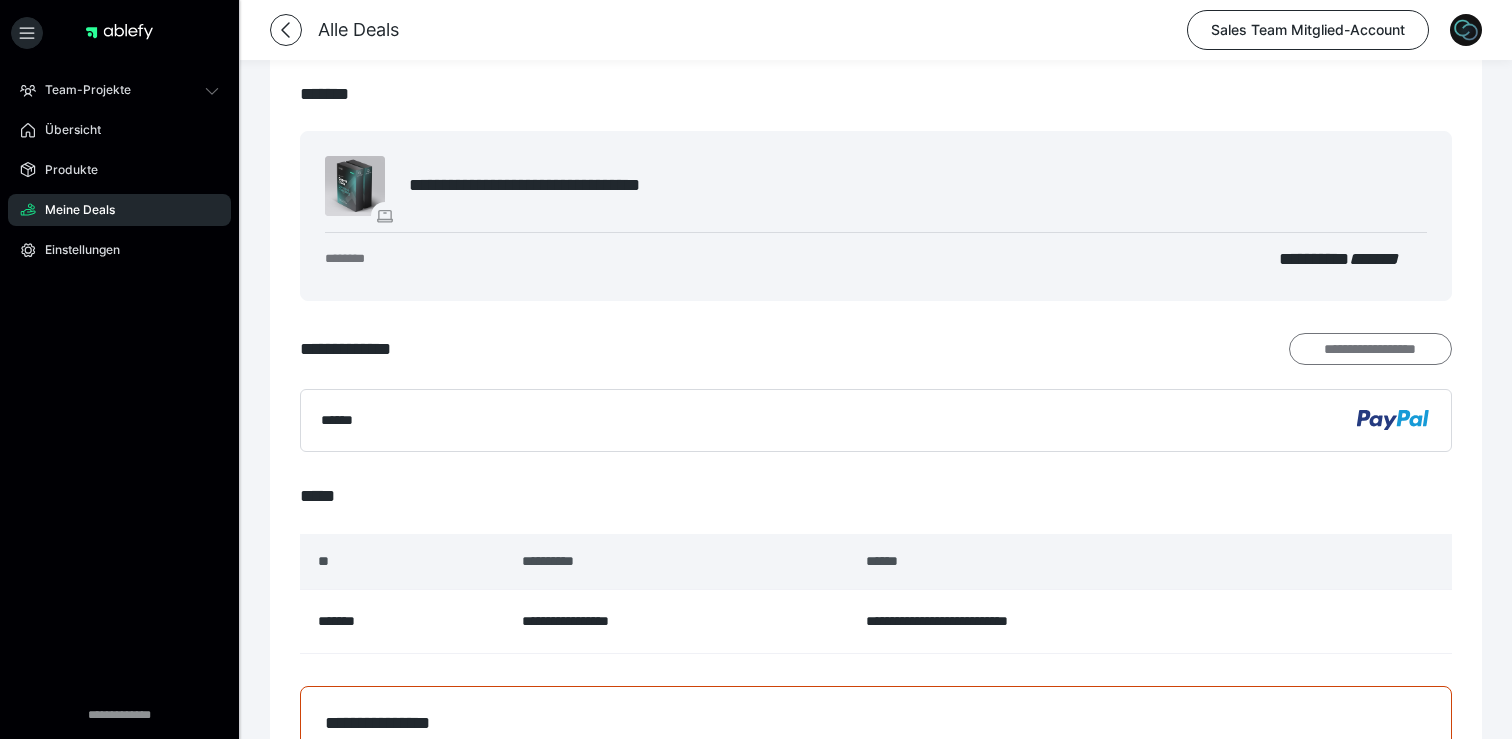 click on "**********" at bounding box center [1370, 349] 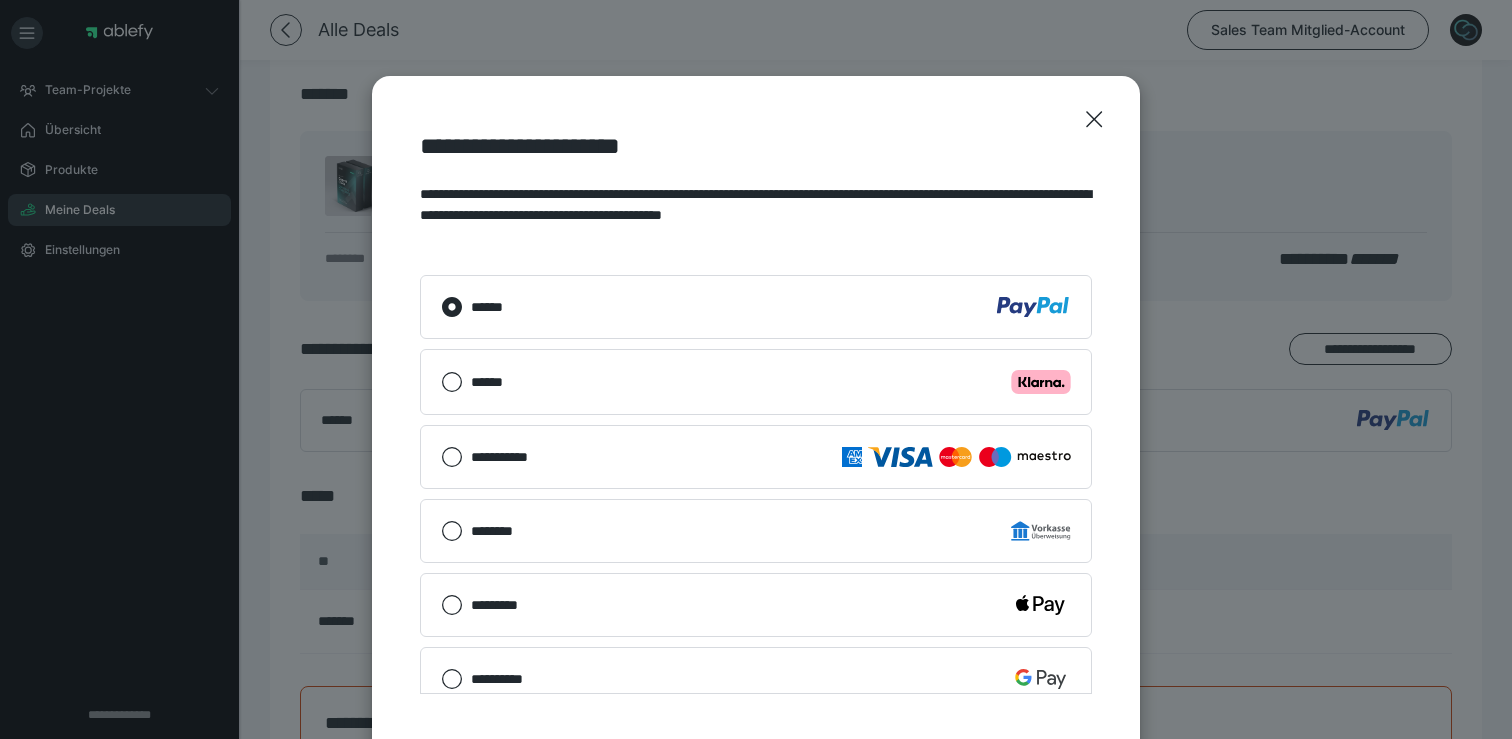 scroll, scrollTop: 26, scrollLeft: 0, axis: vertical 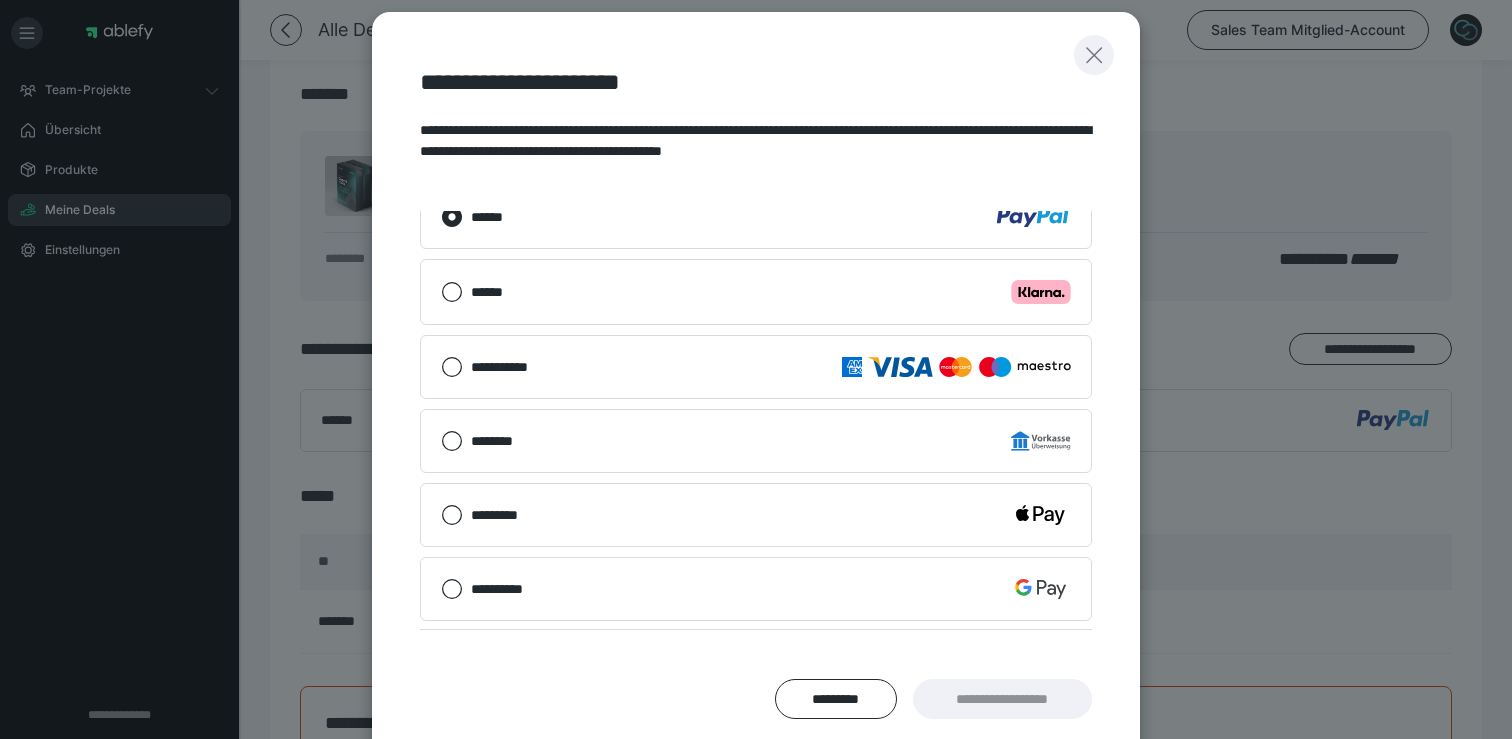 click 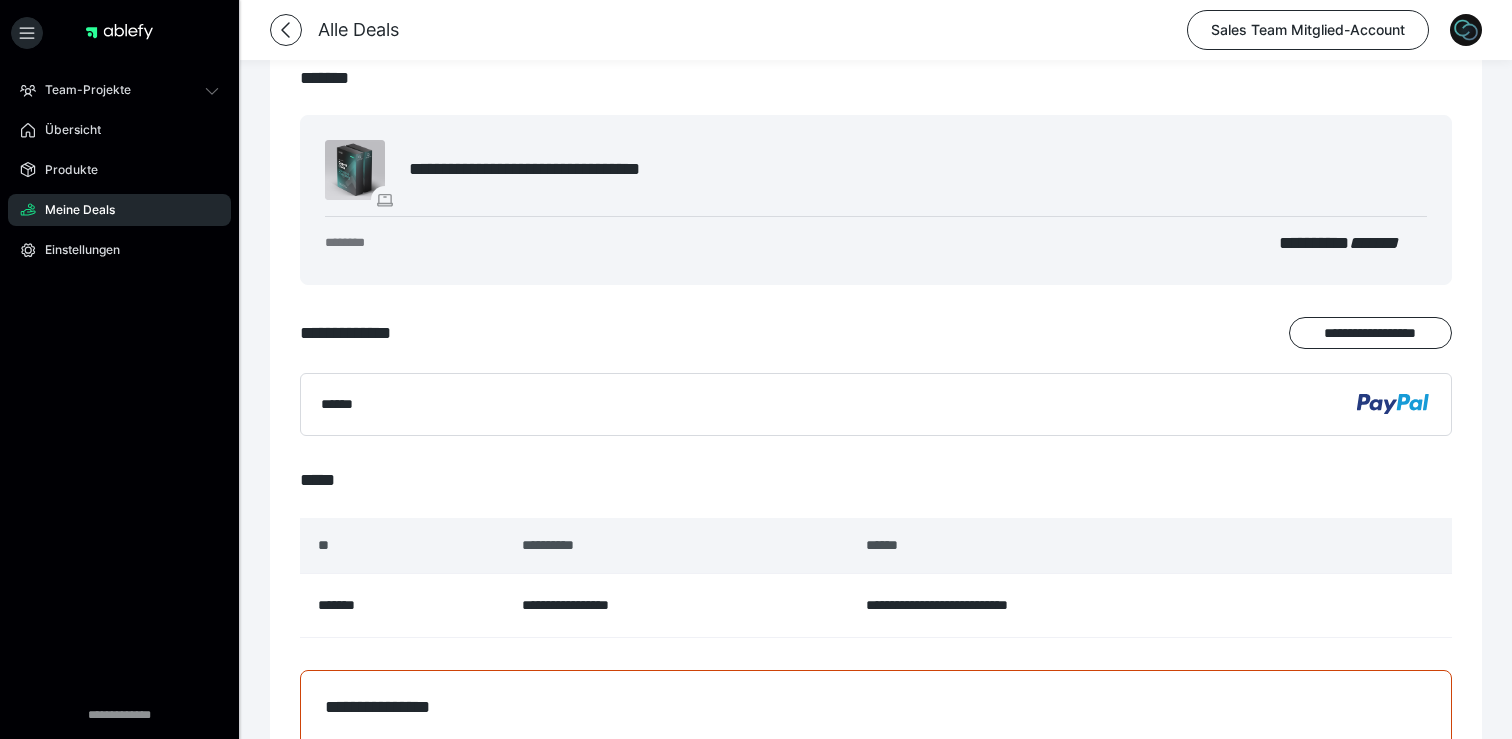scroll, scrollTop: 0, scrollLeft: 0, axis: both 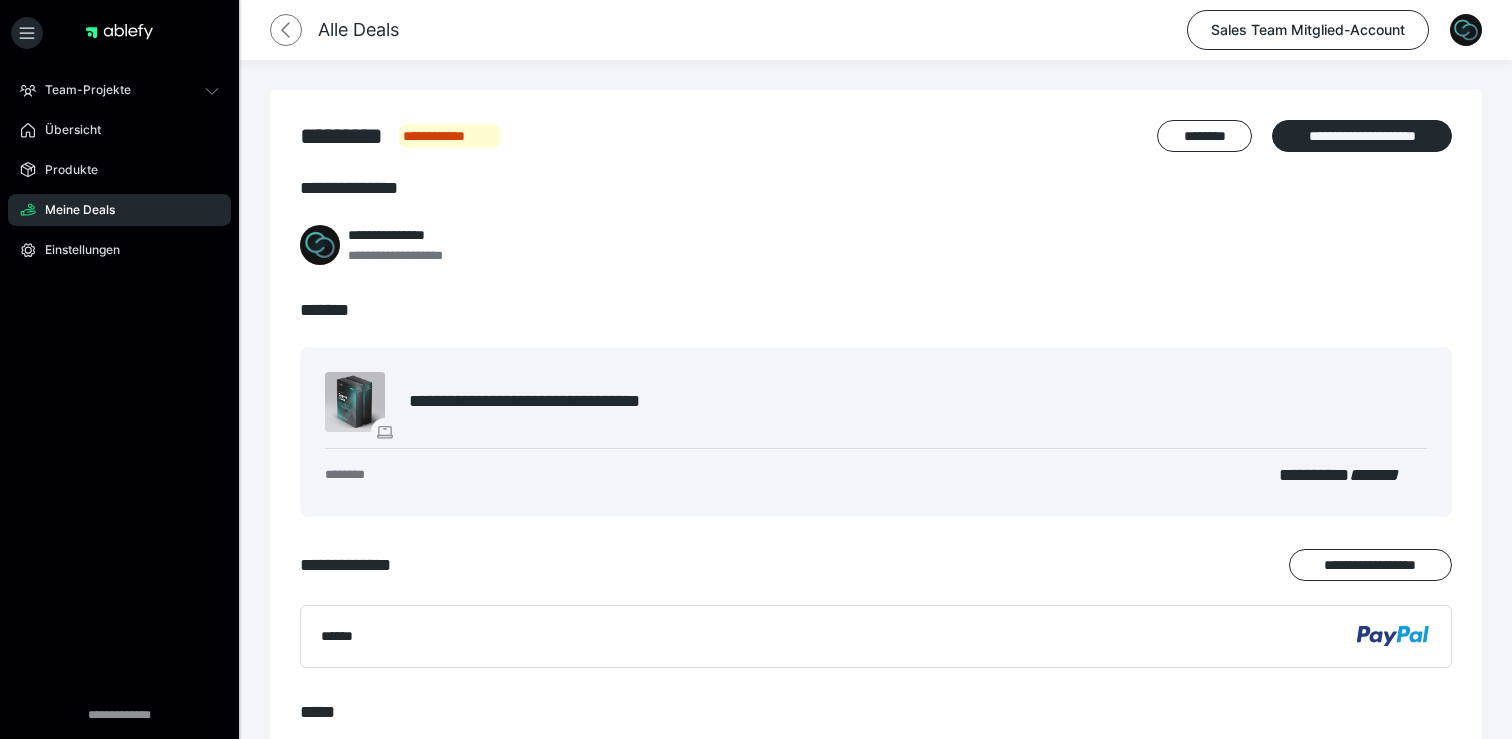 click 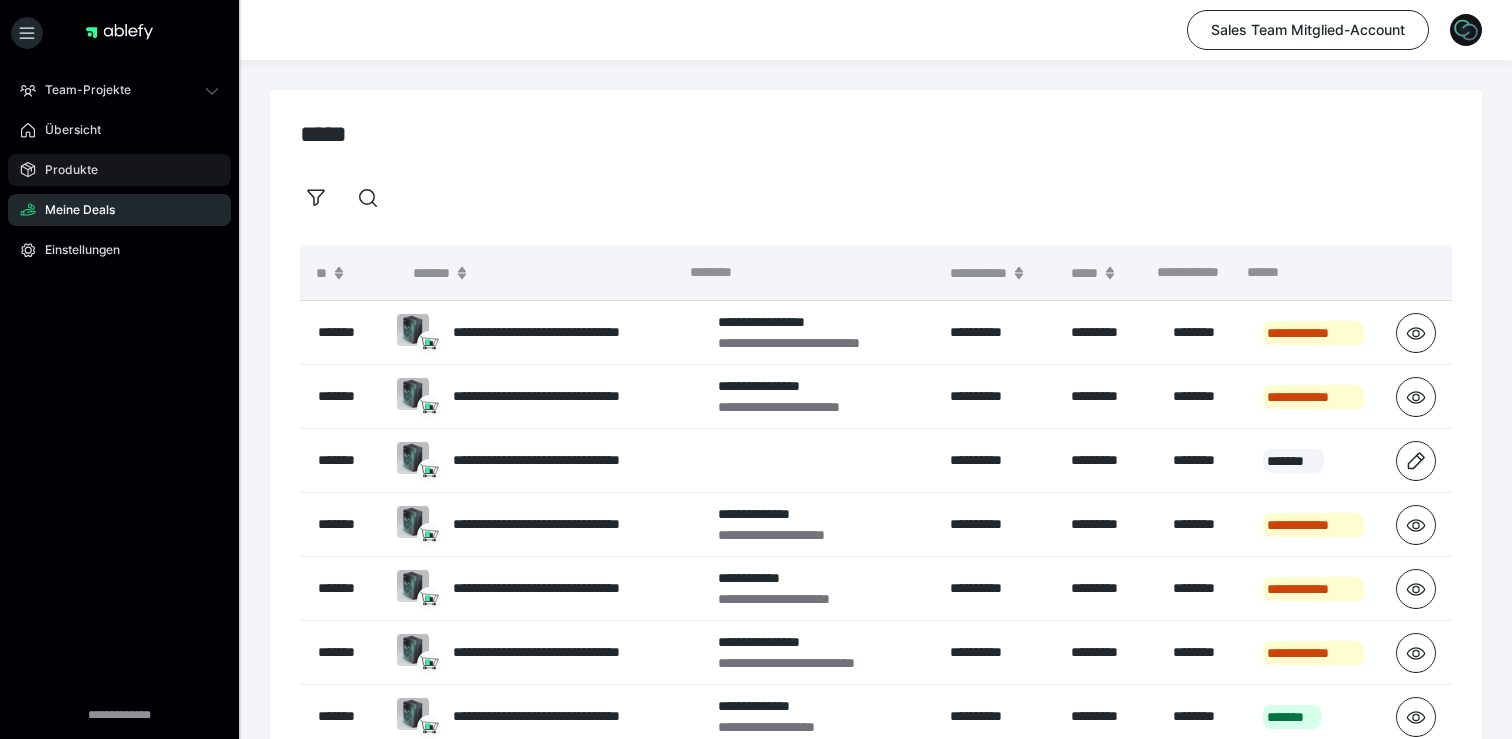 click on "Produkte" at bounding box center (119, 170) 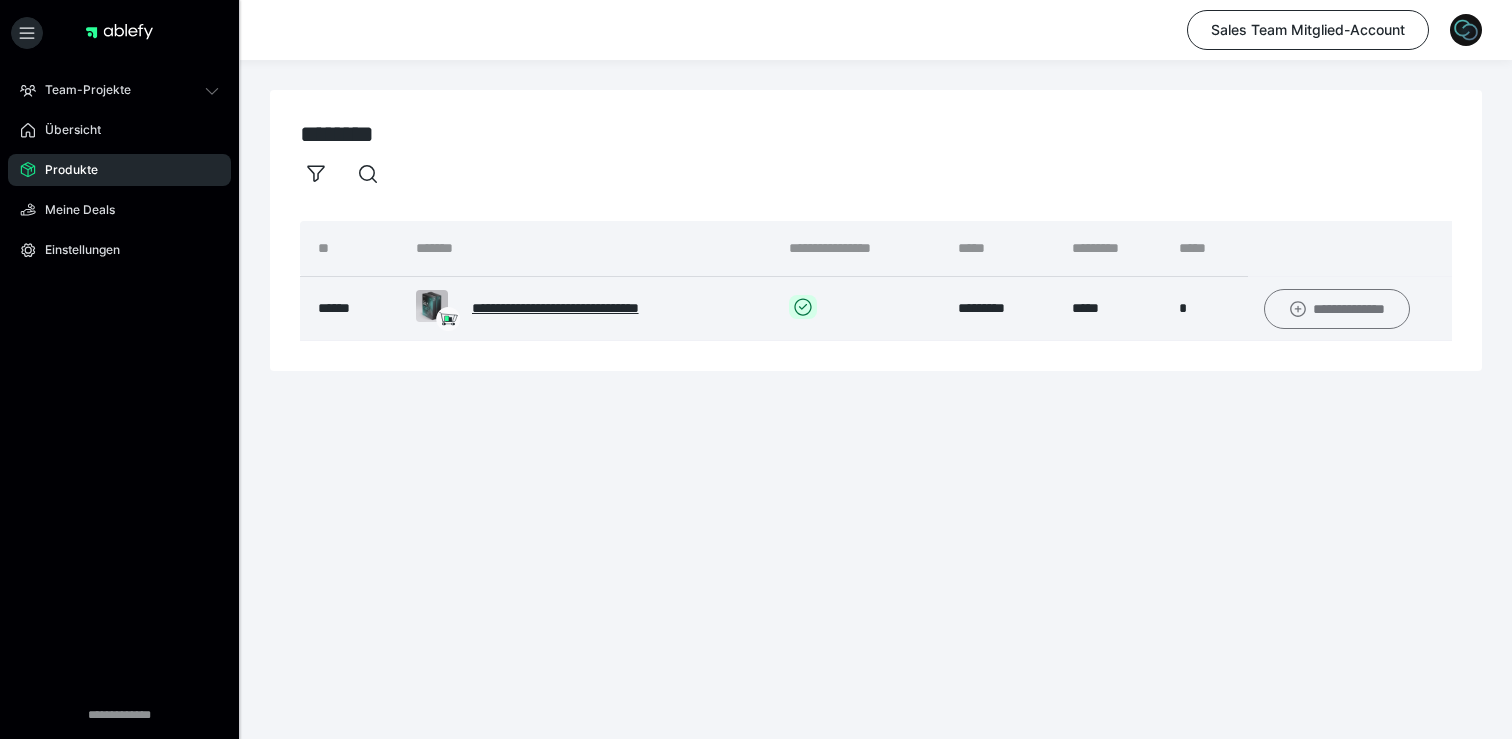 click 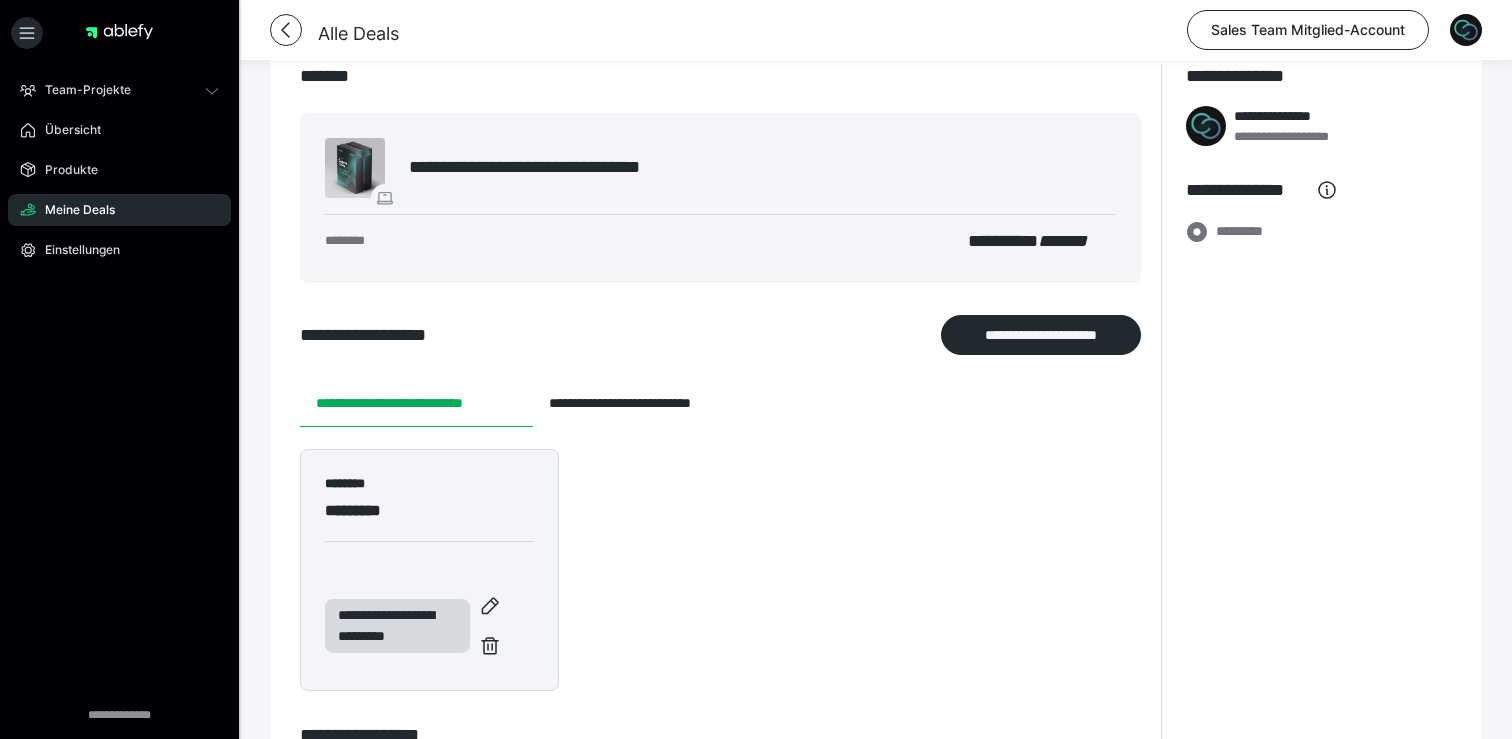 scroll, scrollTop: 116, scrollLeft: 0, axis: vertical 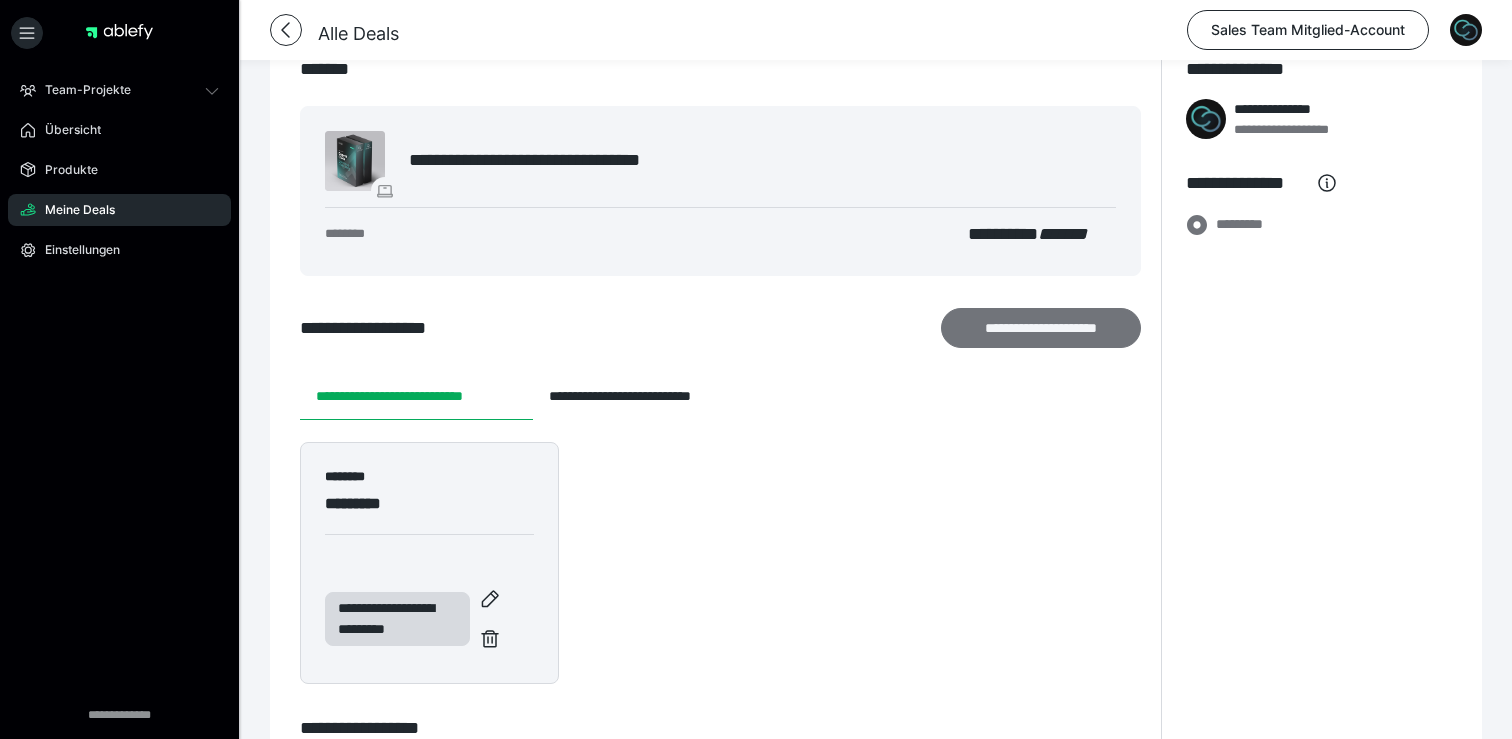 click on "**********" at bounding box center (1041, 328) 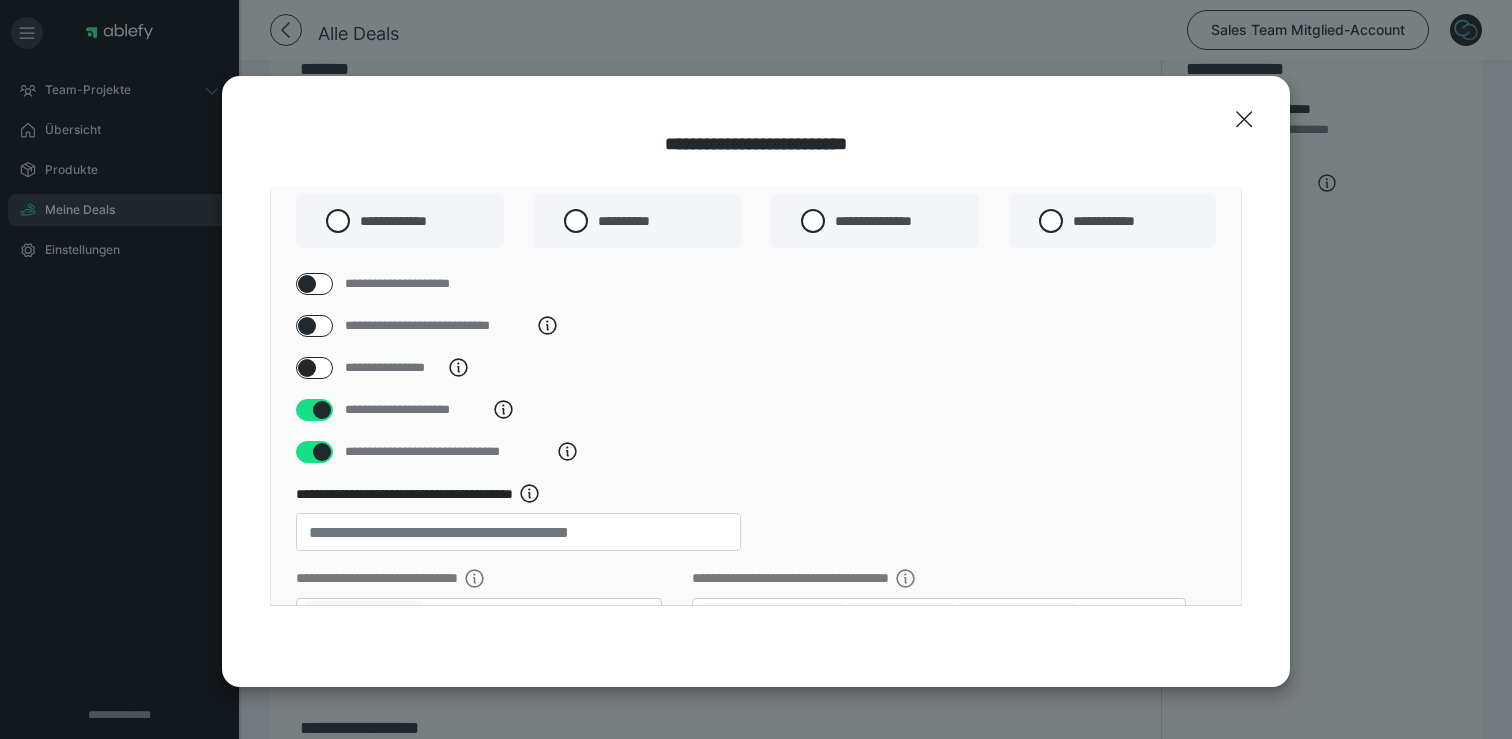 scroll, scrollTop: 0, scrollLeft: 0, axis: both 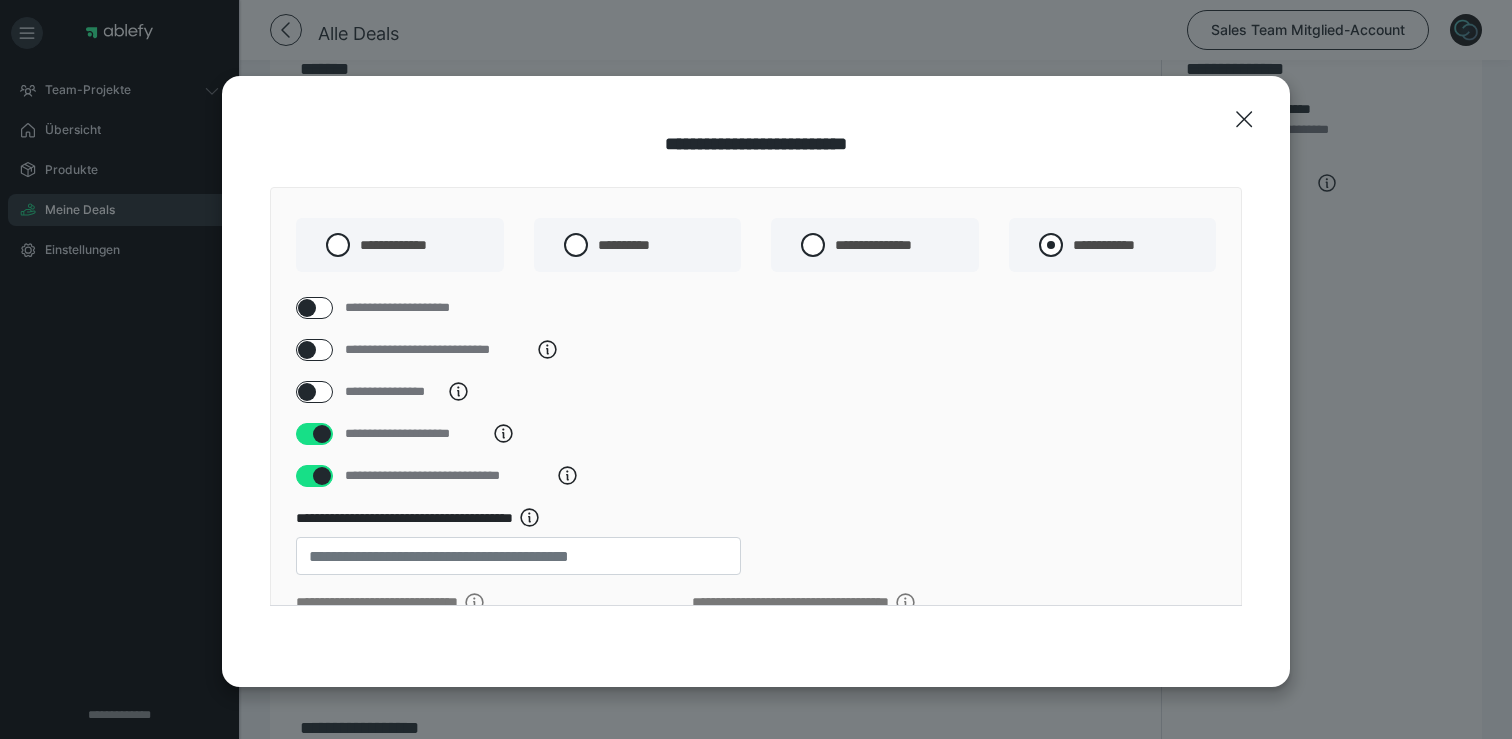 click at bounding box center (1051, 245) 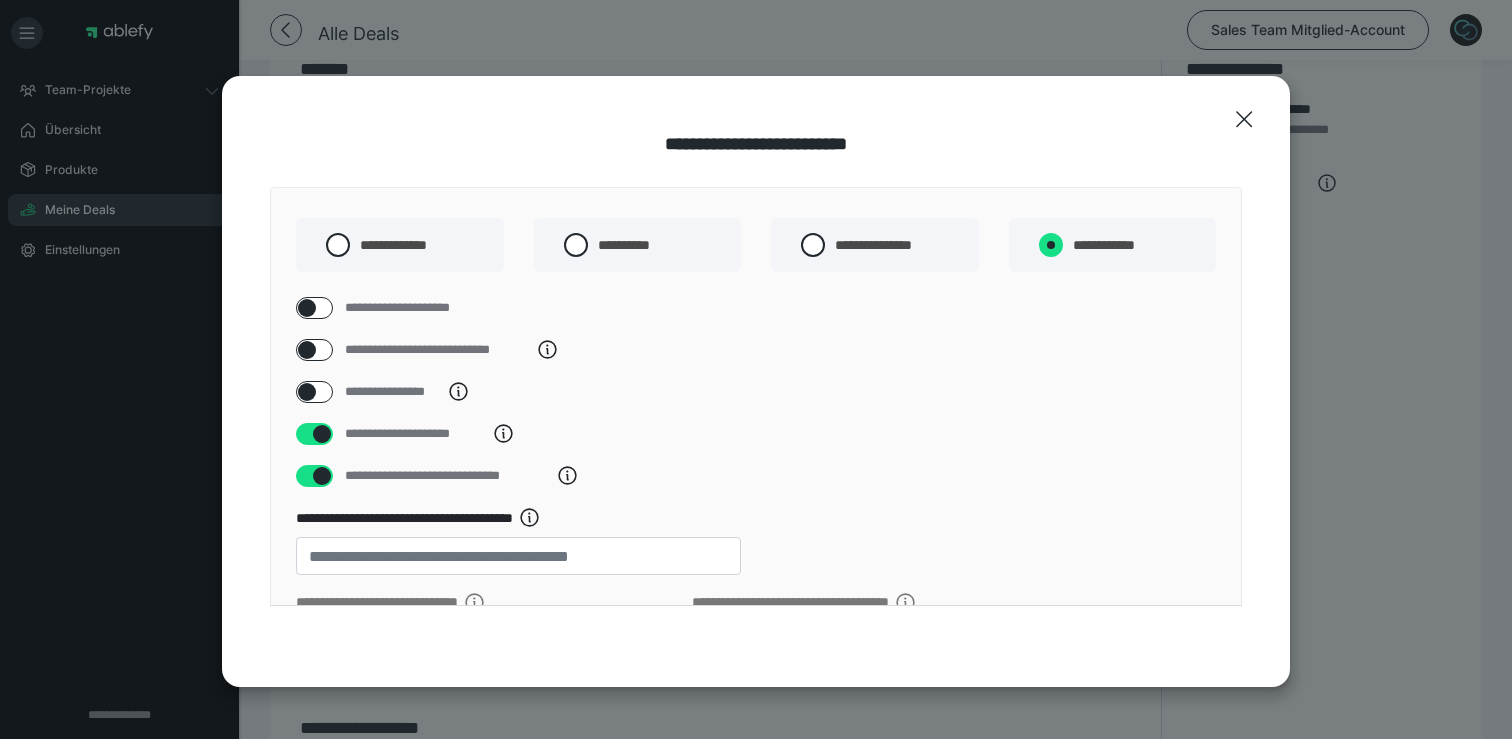 radio on "****" 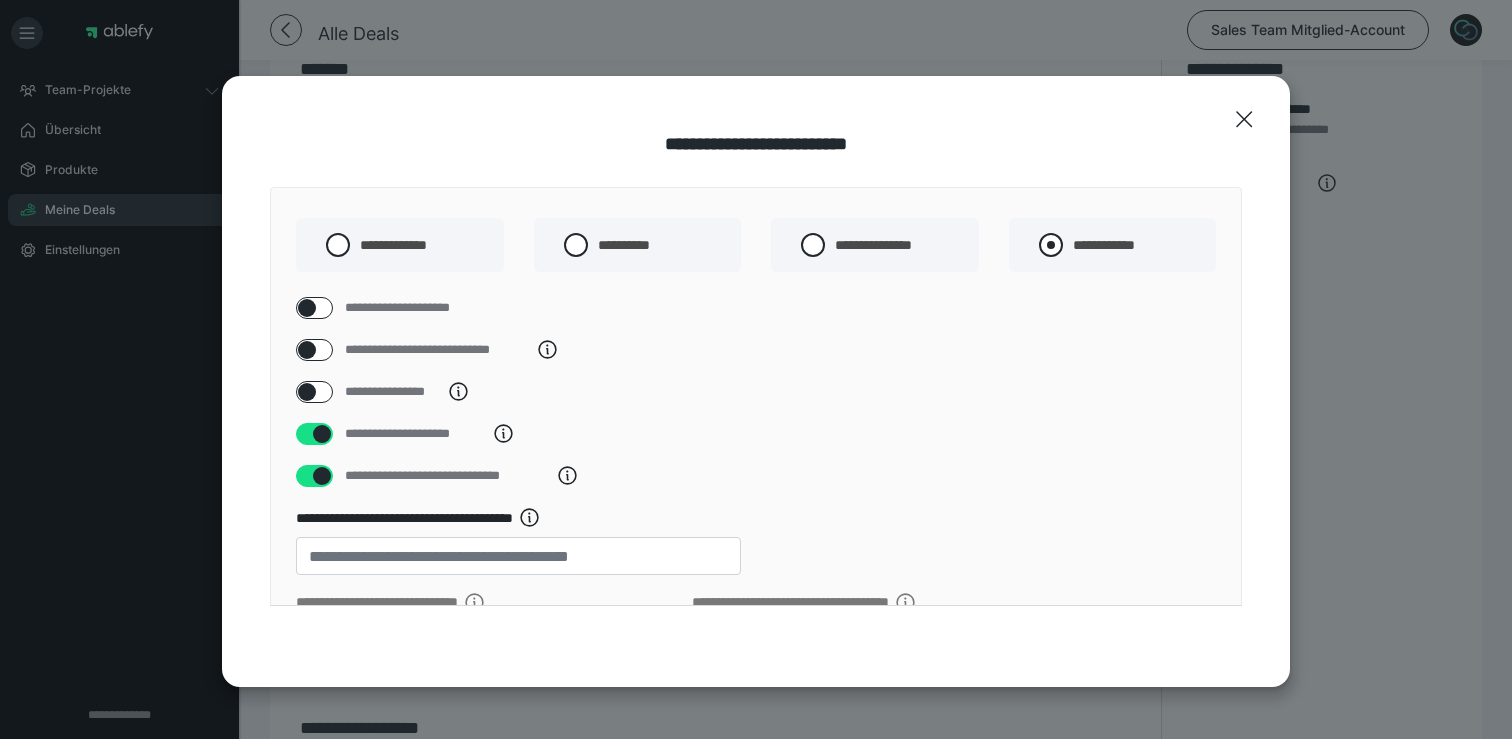 radio on "*****" 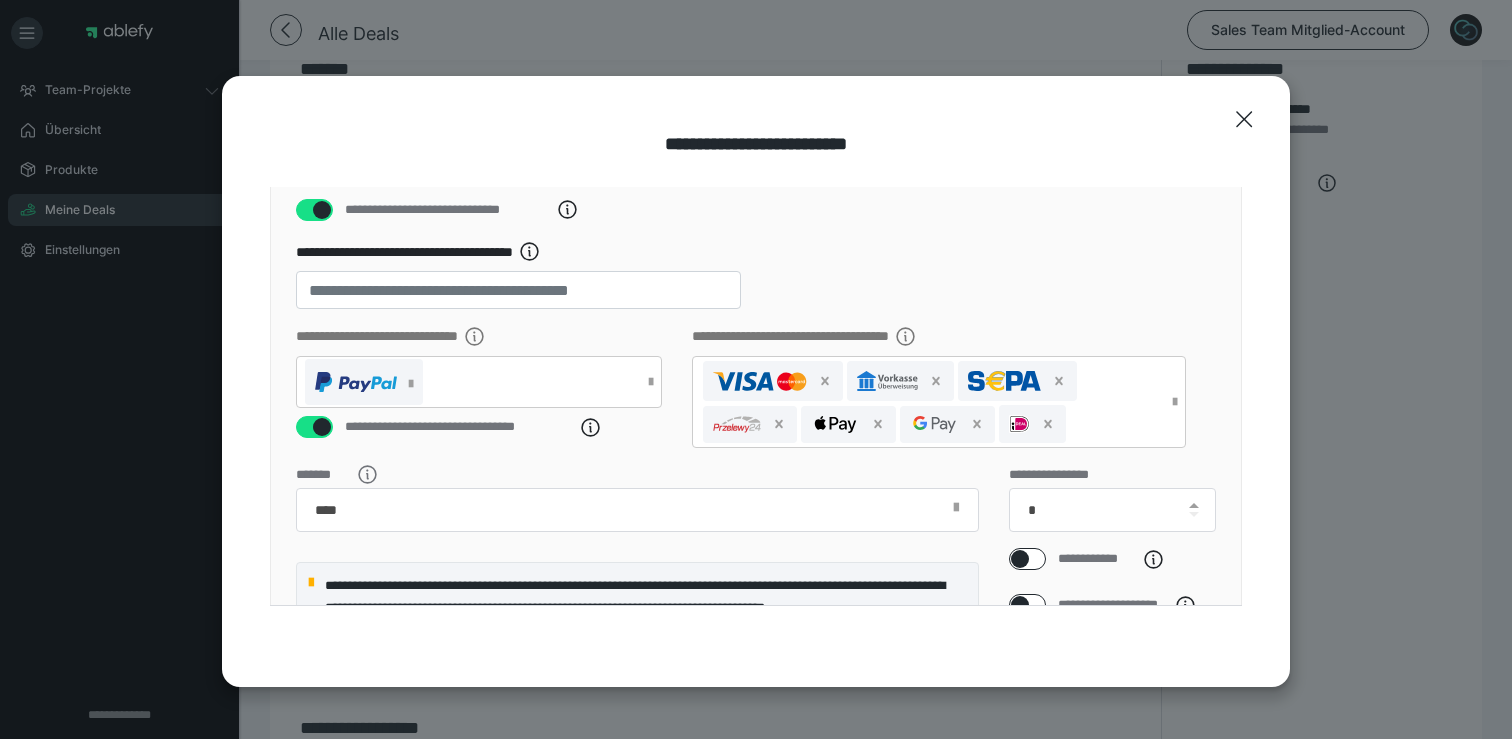 scroll, scrollTop: 280, scrollLeft: 0, axis: vertical 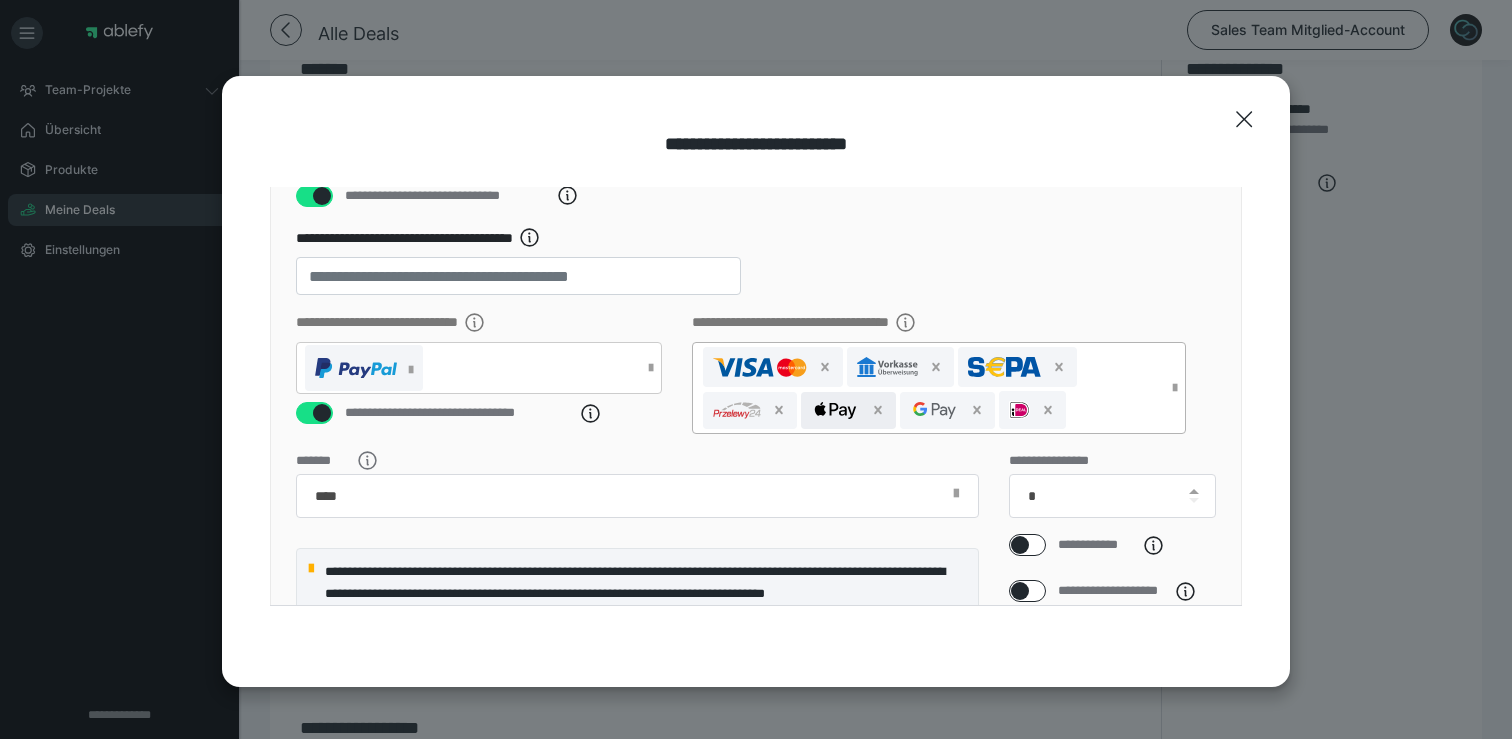 click at bounding box center [848, 410] 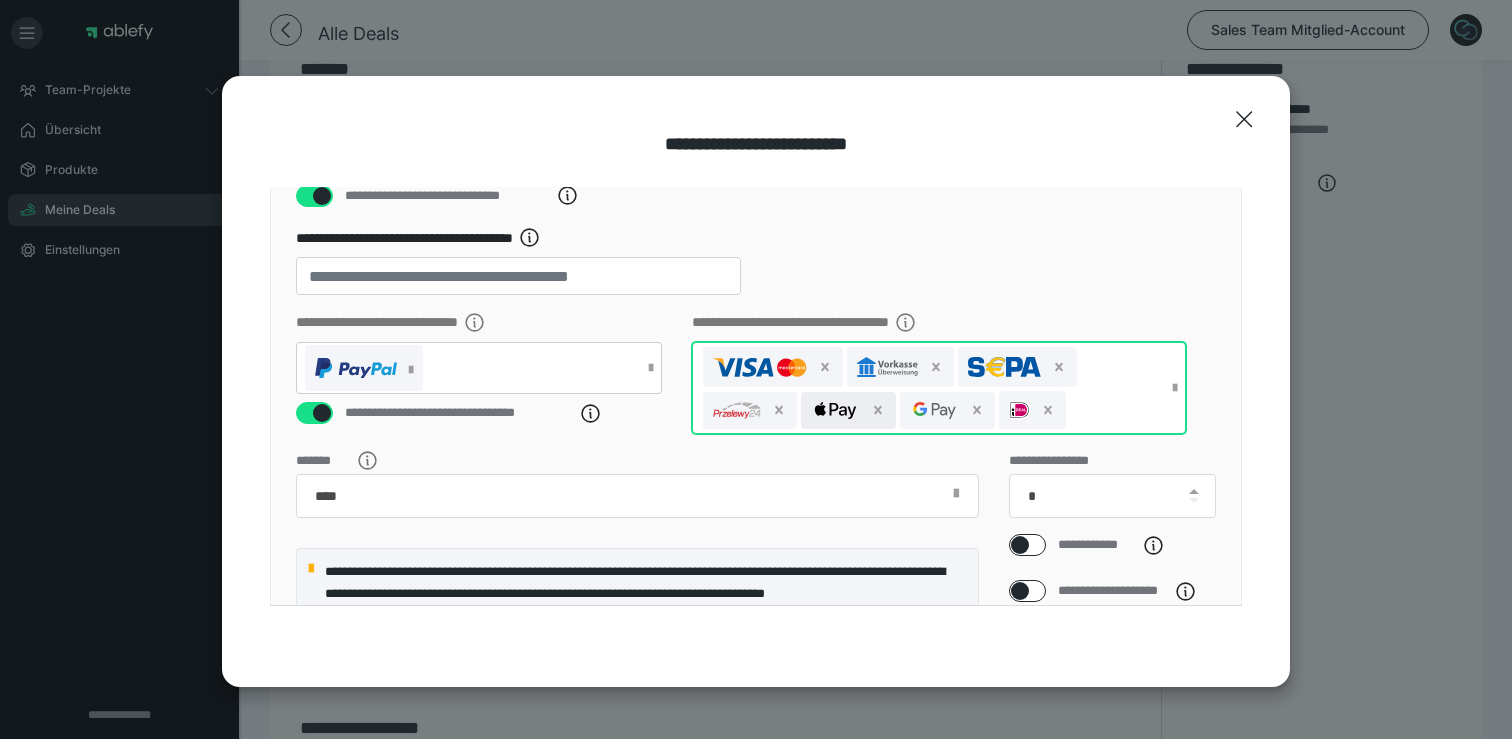 click at bounding box center [835, 410] 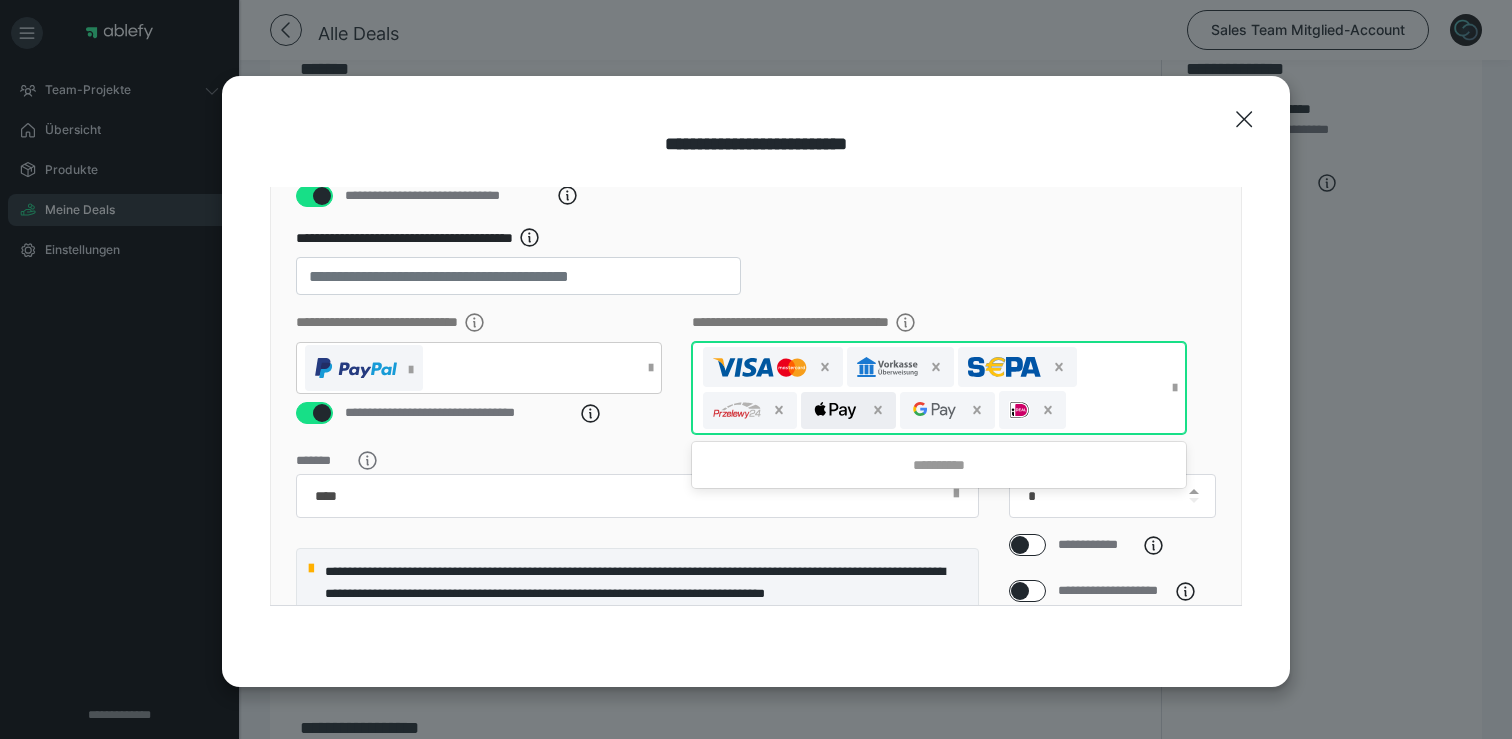 click at bounding box center [835, 410] 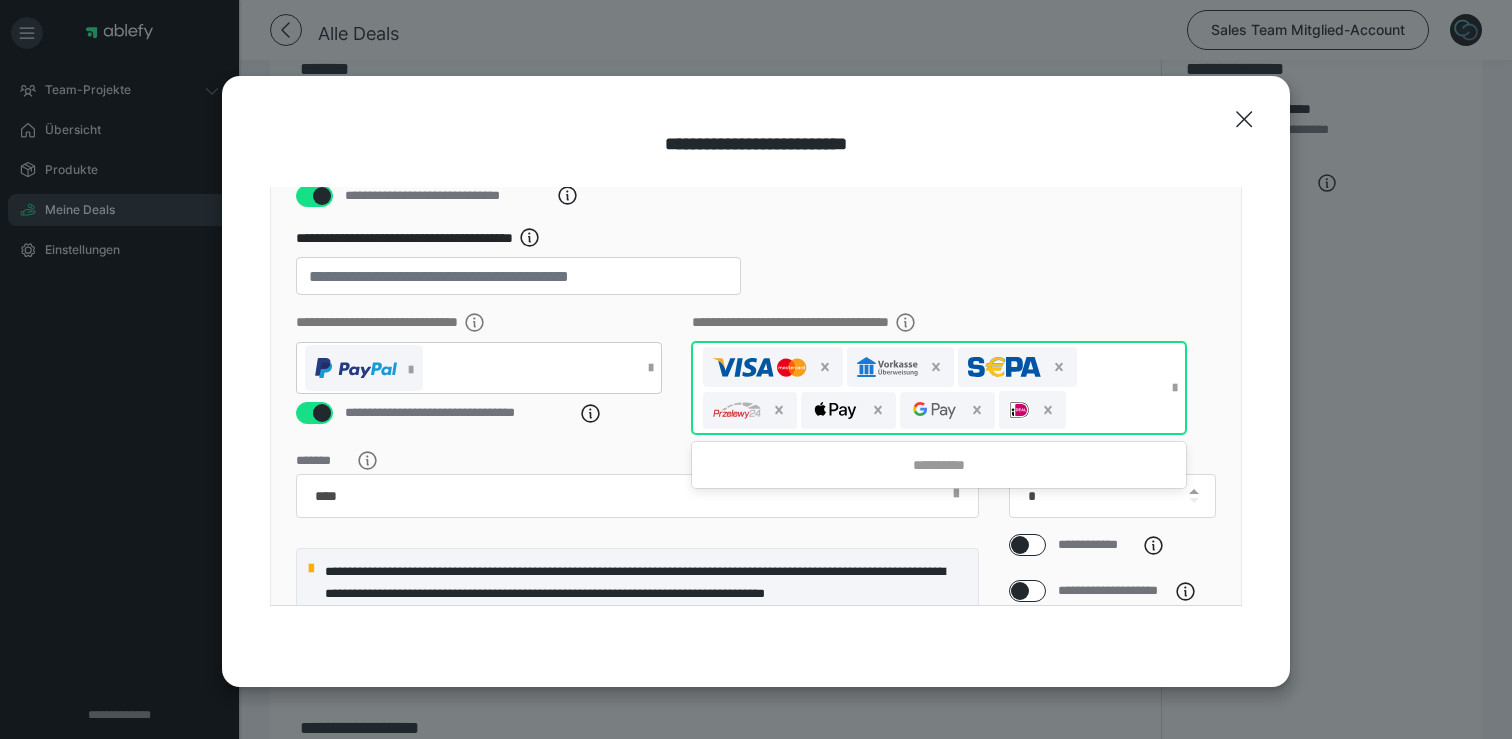 click on "**********" at bounding box center (756, 382) 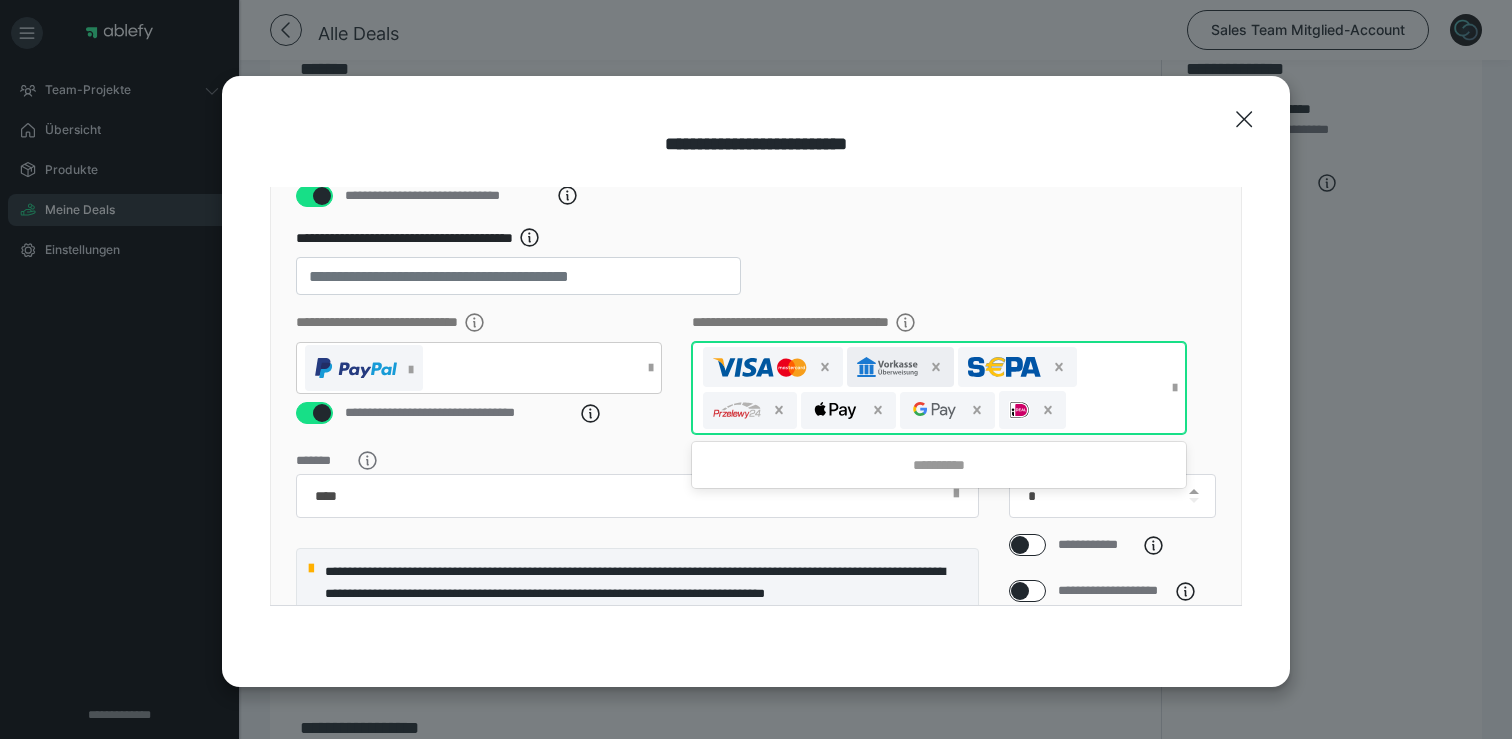 click at bounding box center [887, 367] 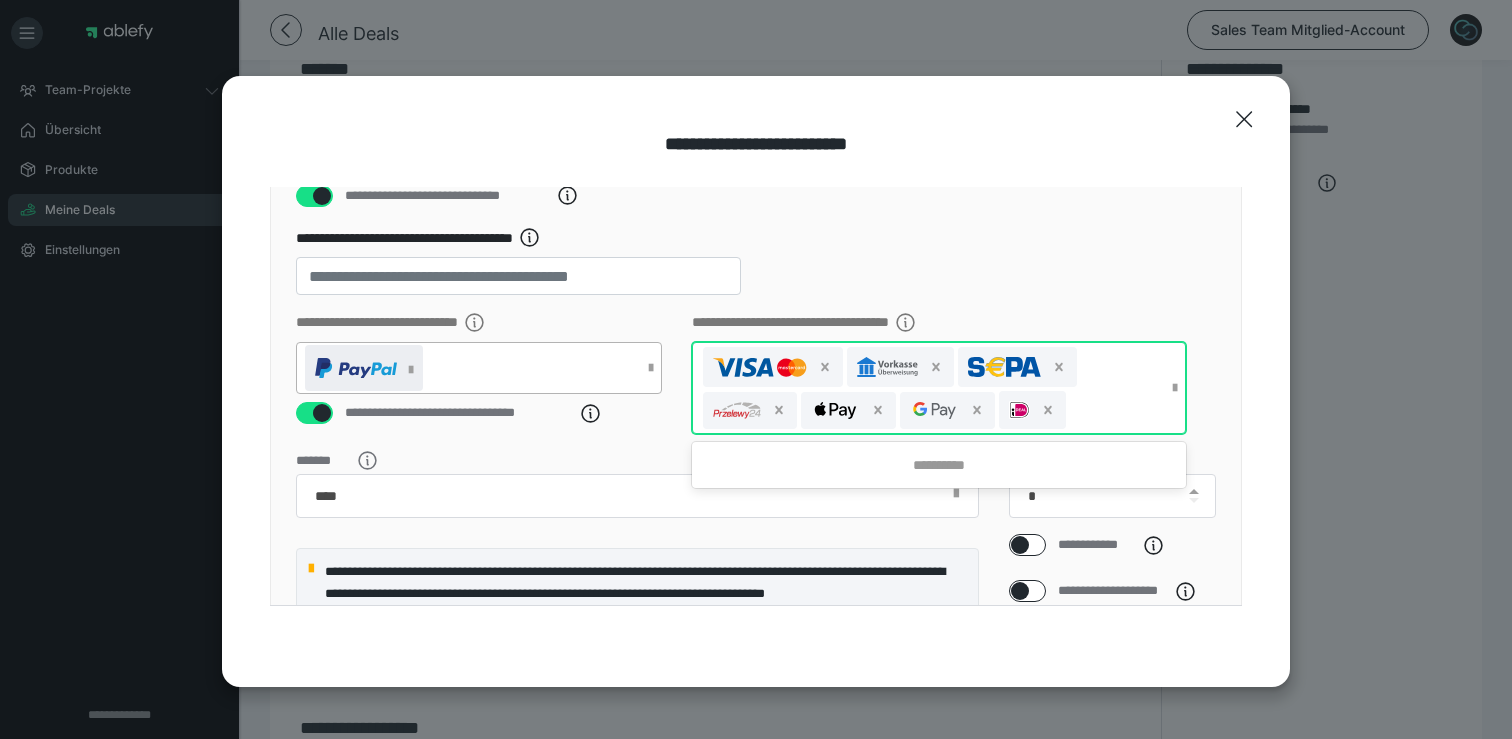 click at bounding box center (411, 370) 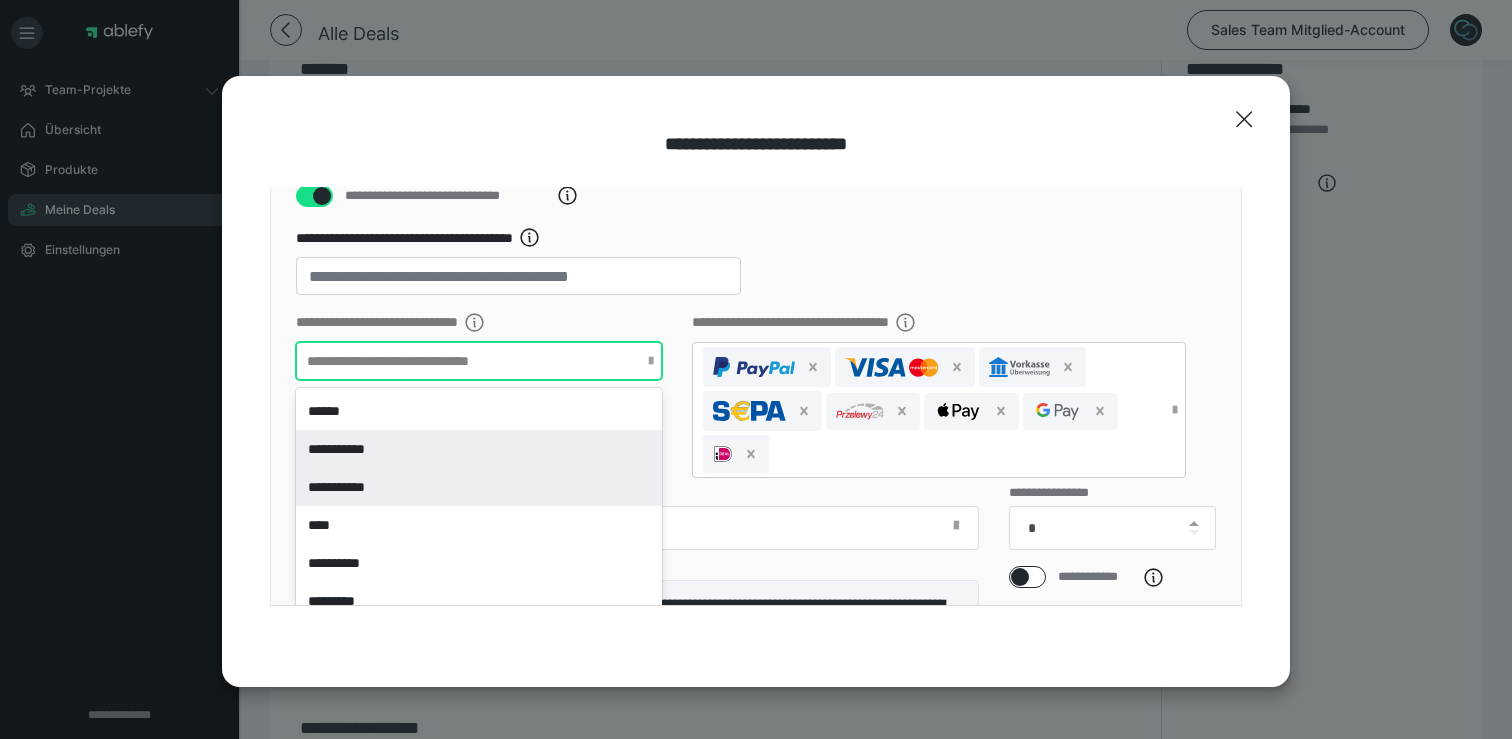 scroll, scrollTop: 12, scrollLeft: 0, axis: vertical 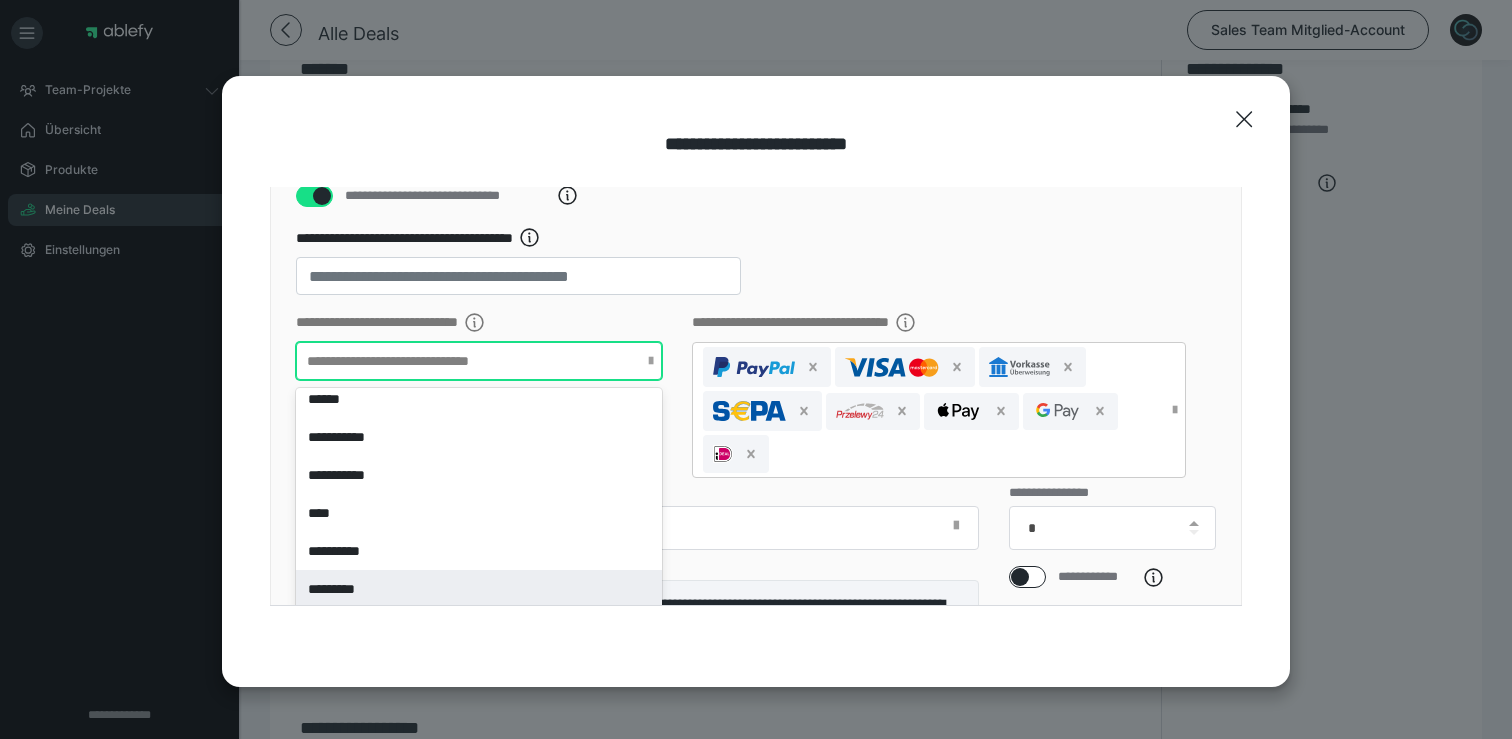 click on "*********" at bounding box center (479, 589) 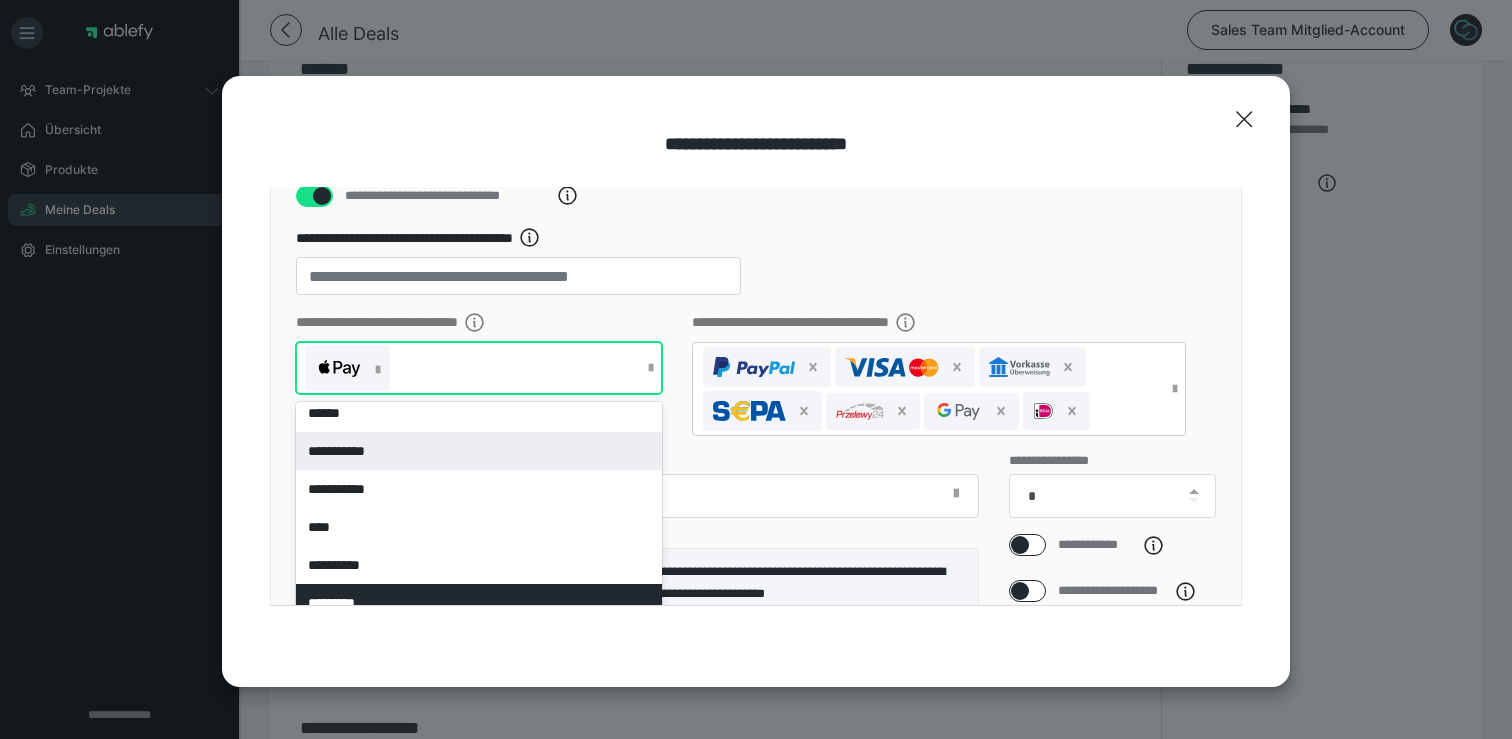 scroll, scrollTop: 0, scrollLeft: 0, axis: both 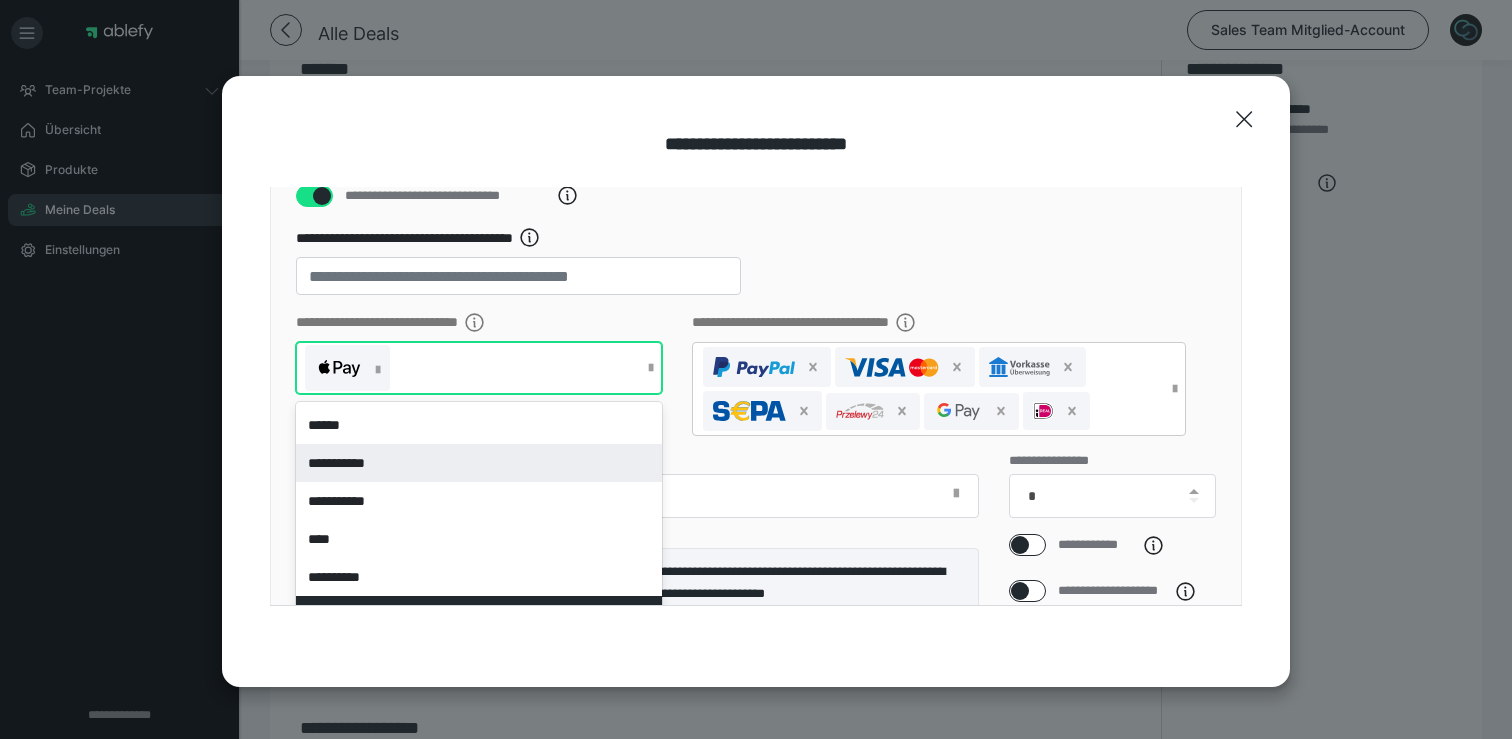 click on "**********" at bounding box center [479, 463] 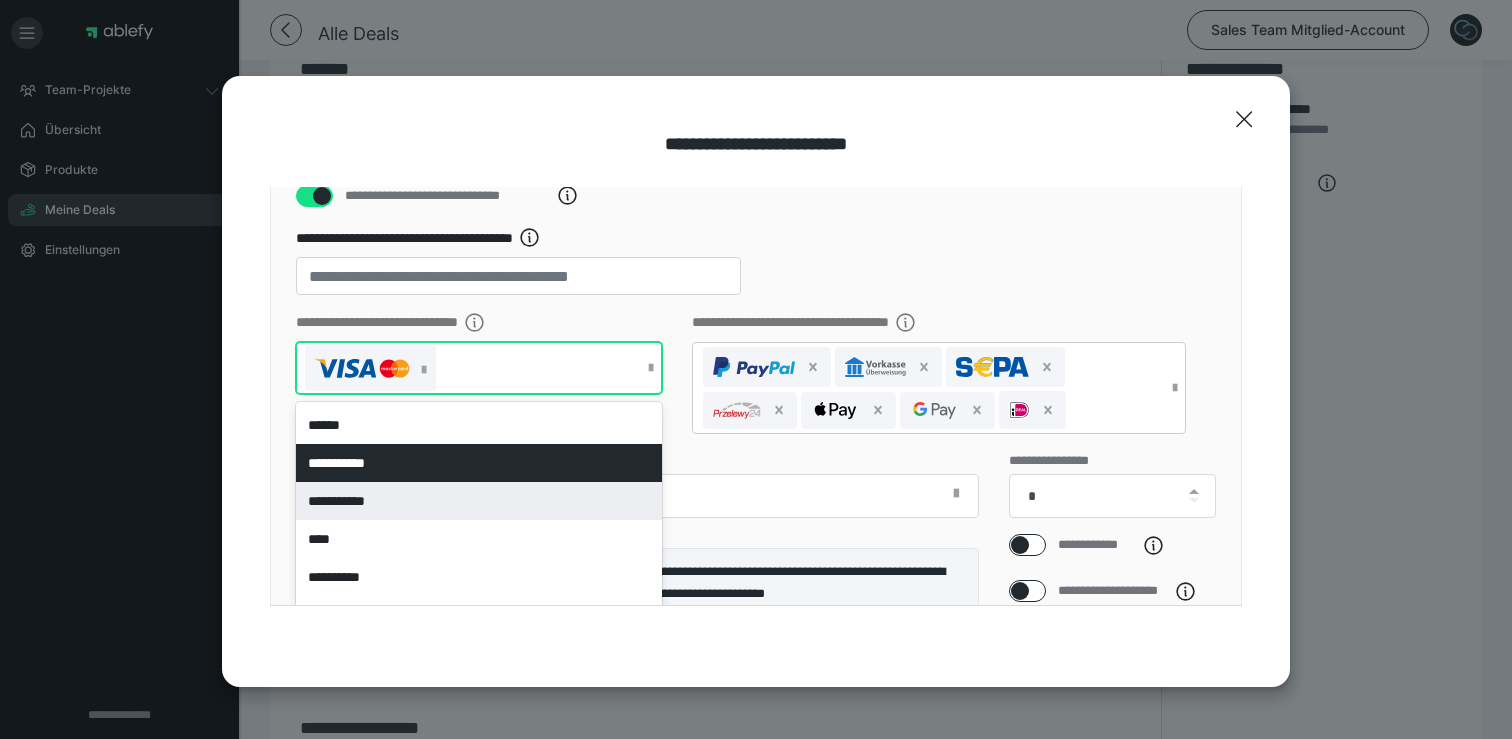 click on "**********" at bounding box center [479, 501] 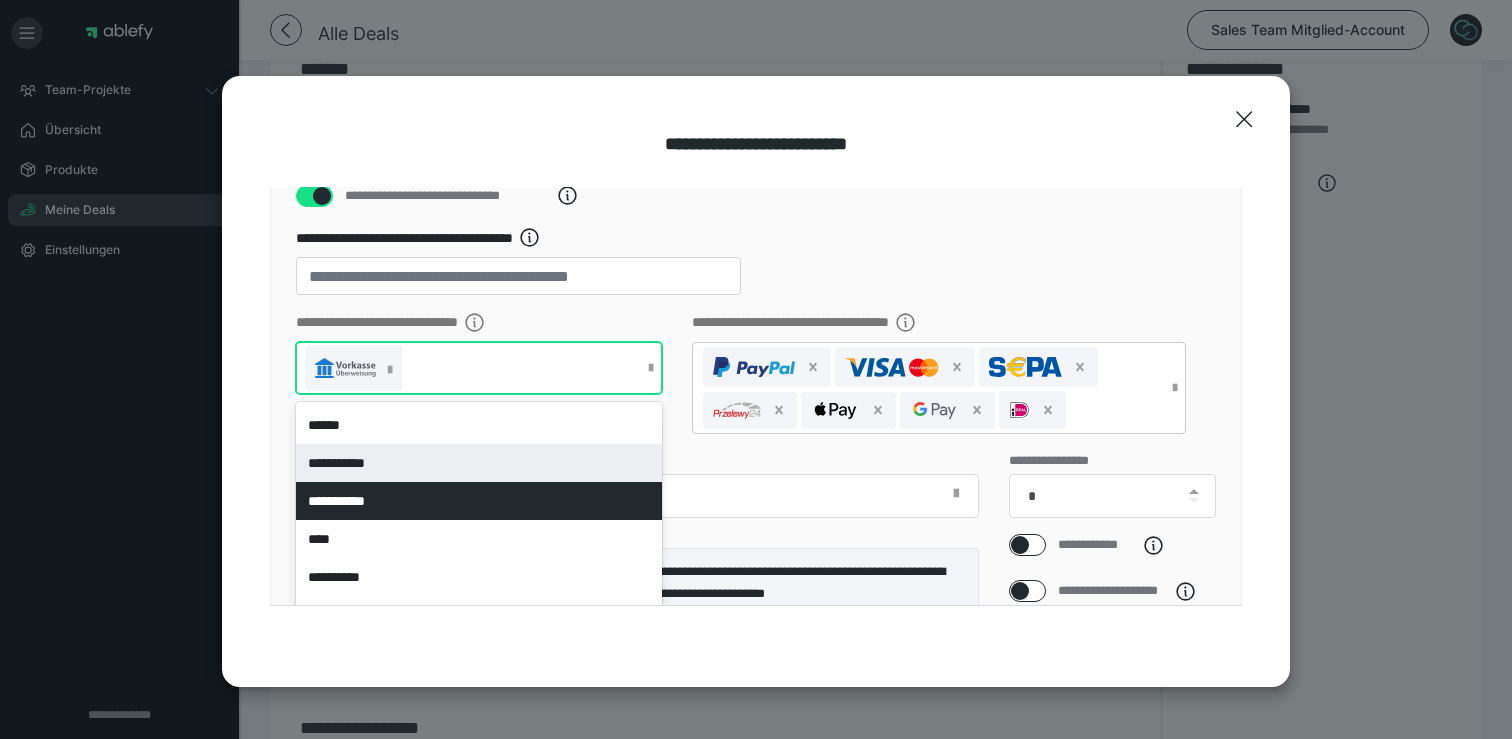 scroll, scrollTop: 12, scrollLeft: 0, axis: vertical 